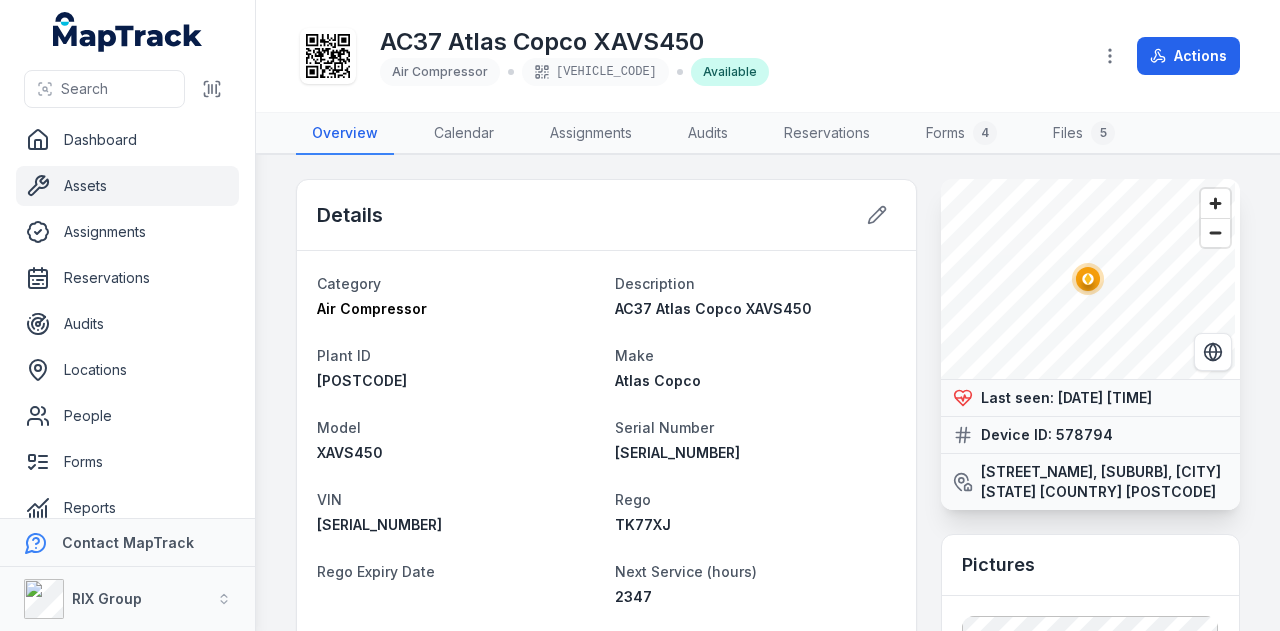 scroll, scrollTop: 0, scrollLeft: 0, axis: both 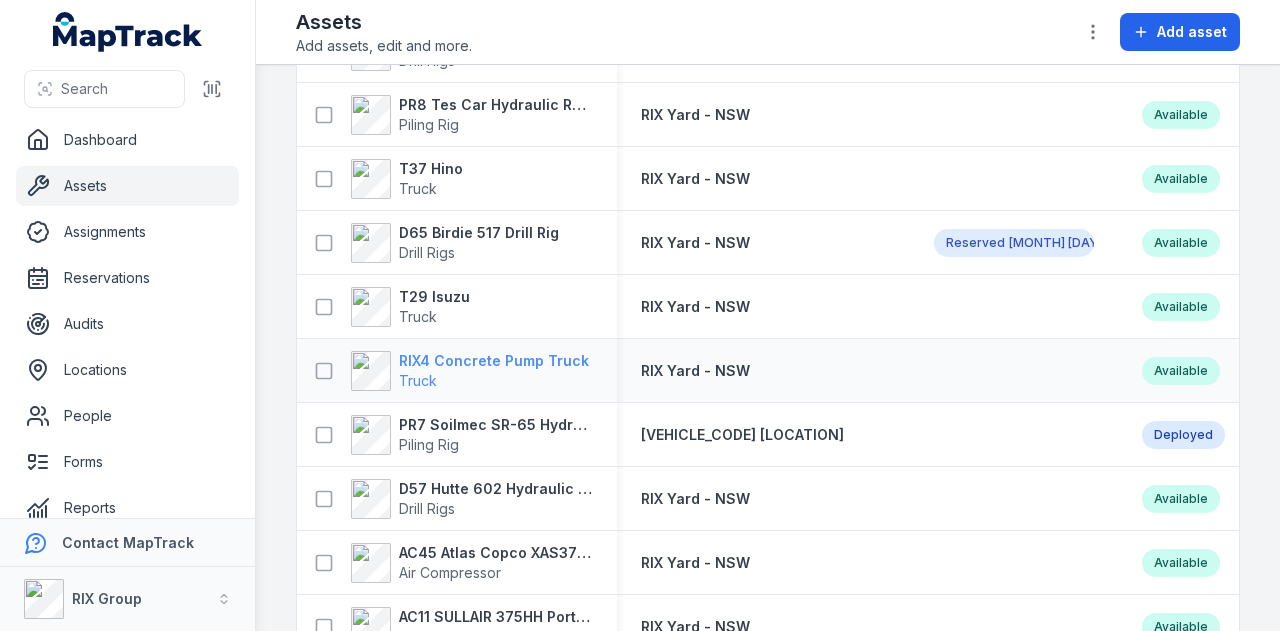 click on "RIX4 Concrete Pump Truck" at bounding box center (494, 361) 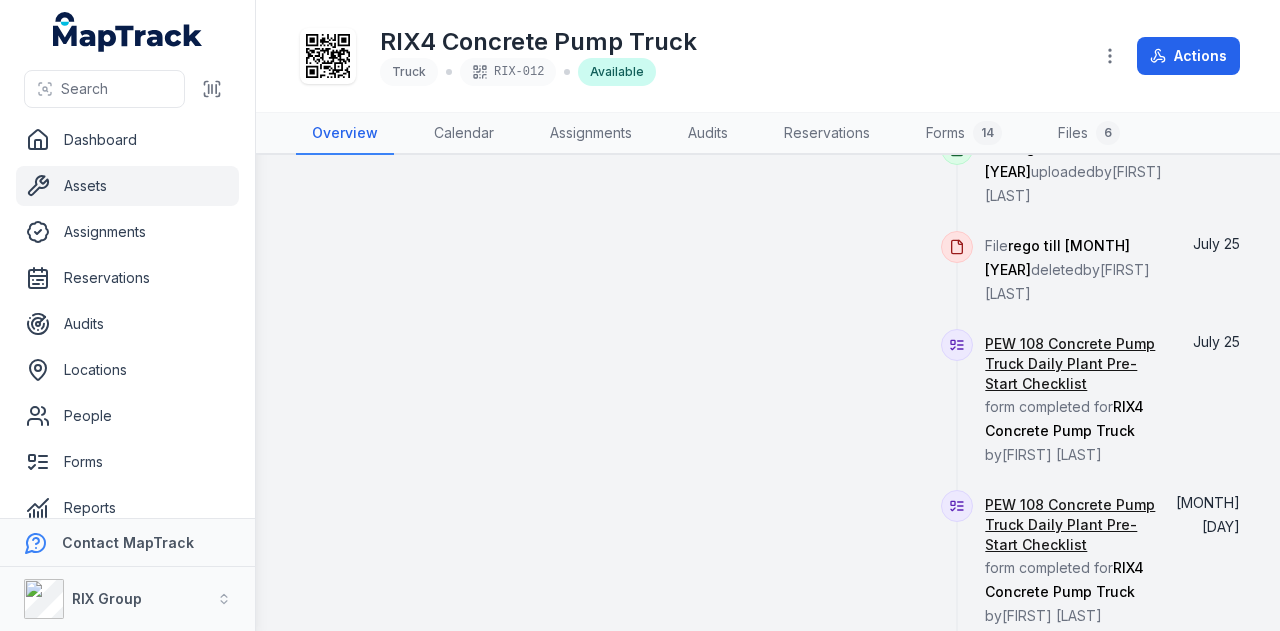 scroll, scrollTop: 700, scrollLeft: 0, axis: vertical 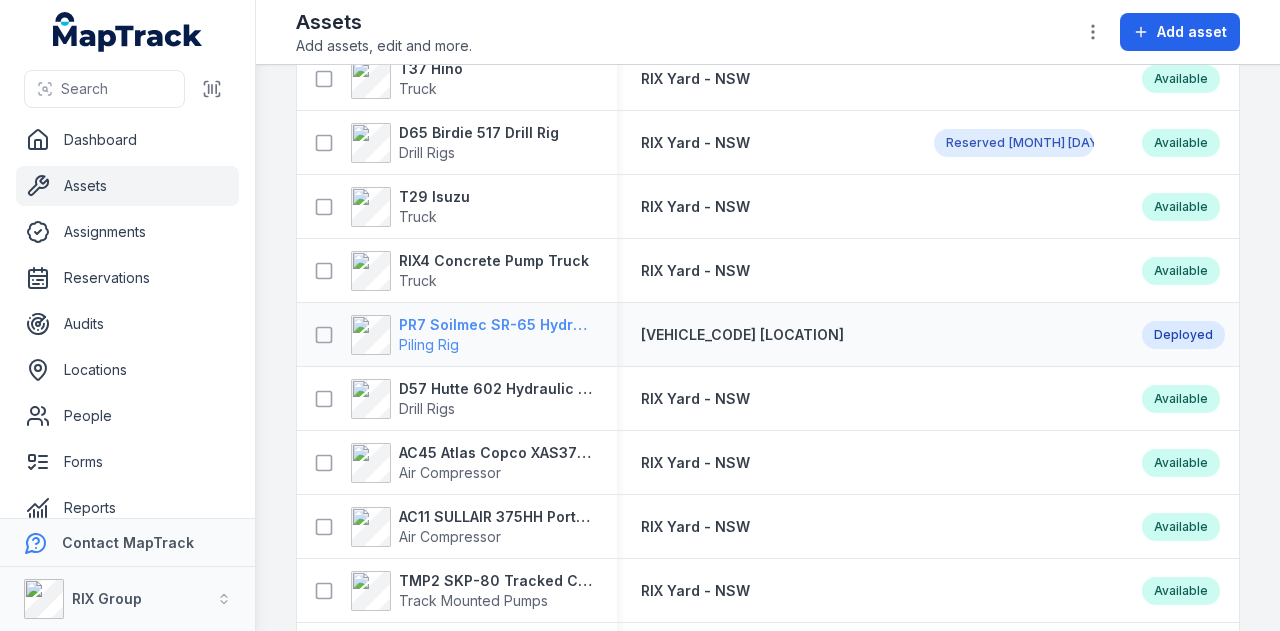 click on "PR7 Soilmec SR-65 Hydraulic Rotary Rig" at bounding box center (496, 325) 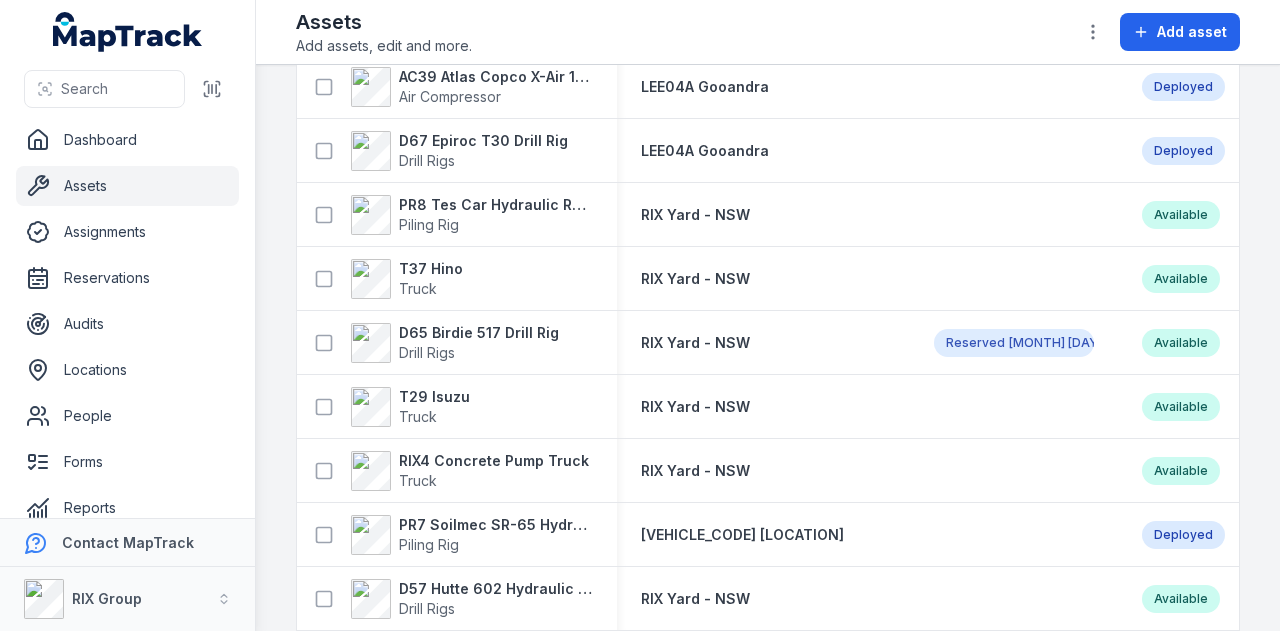 scroll, scrollTop: 800, scrollLeft: 0, axis: vertical 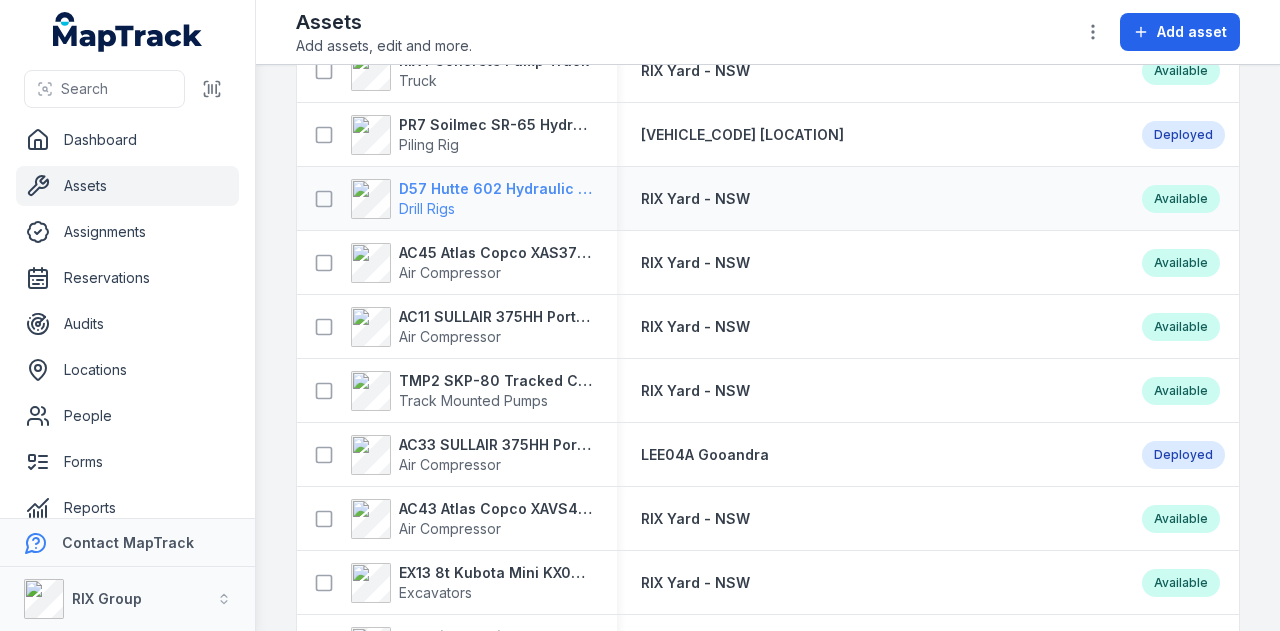 click on "D57 Hutte 602 Hydraulic Crawler Drill" at bounding box center (496, 189) 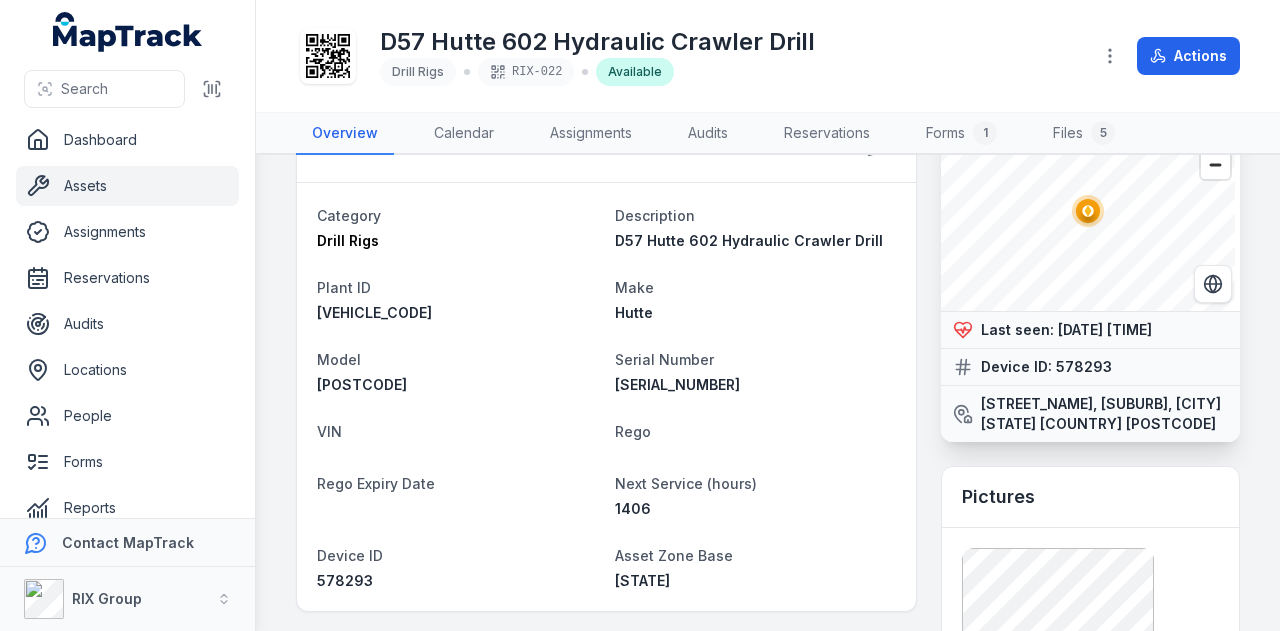 scroll, scrollTop: 100, scrollLeft: 0, axis: vertical 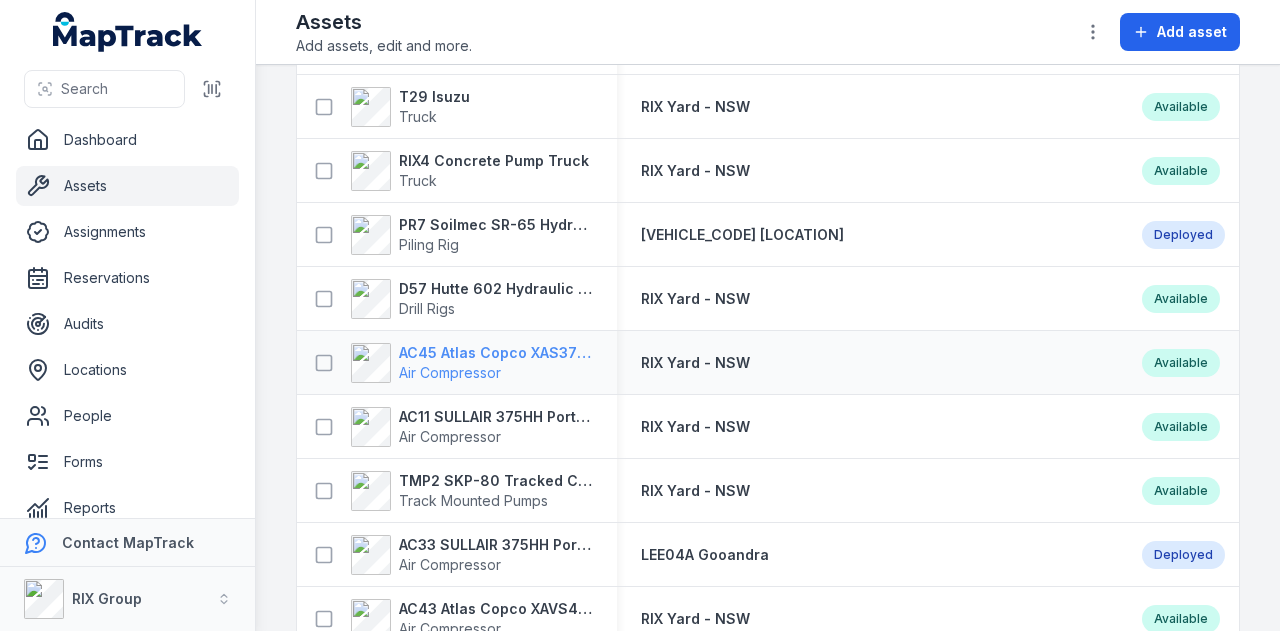 click on "AC45 Atlas Copco XAS375TA" at bounding box center [496, 353] 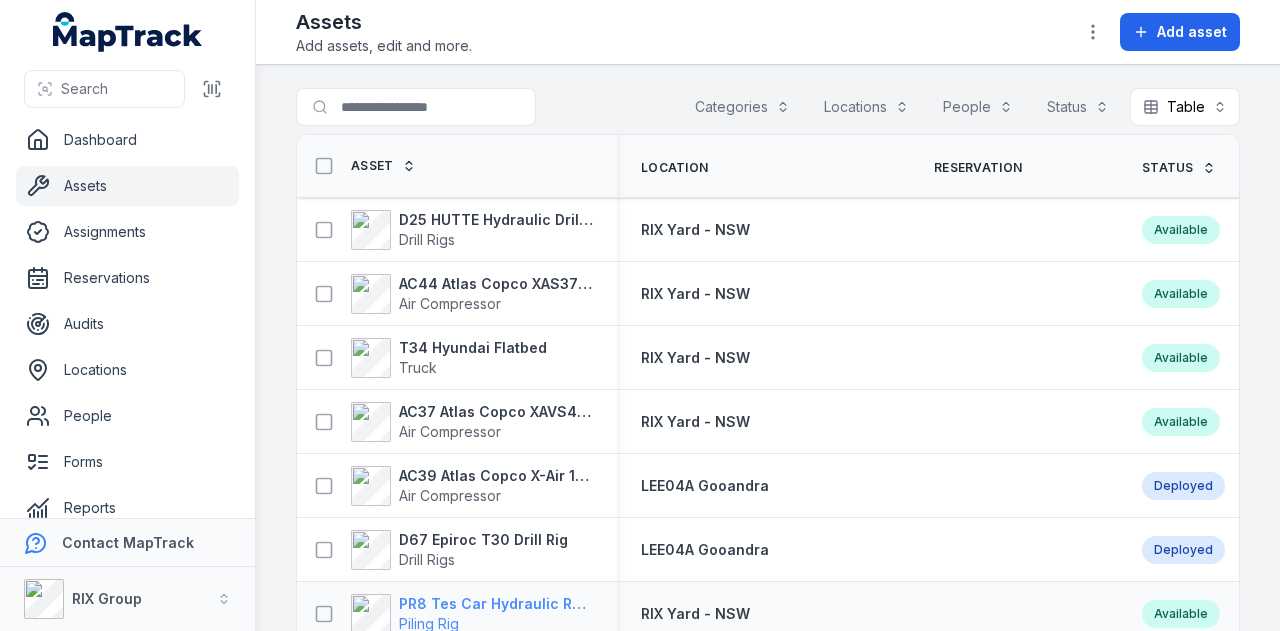 scroll, scrollTop: 0, scrollLeft: 0, axis: both 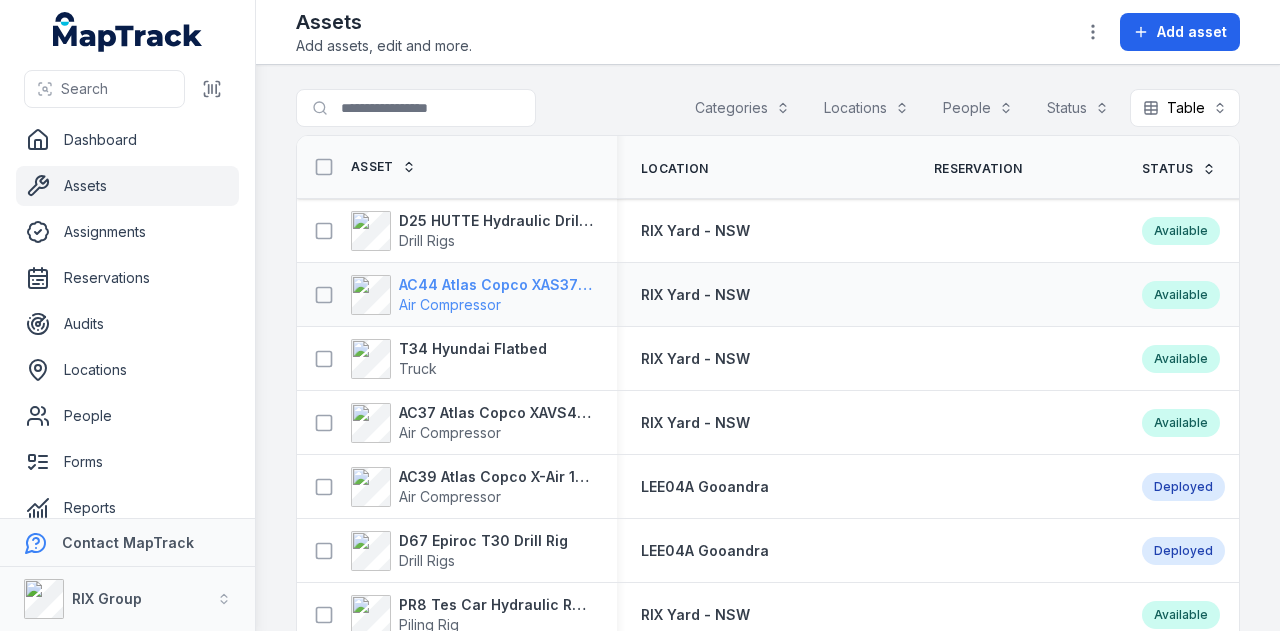 click on "AC44 Atlas Copco XAS375TA" at bounding box center [496, 285] 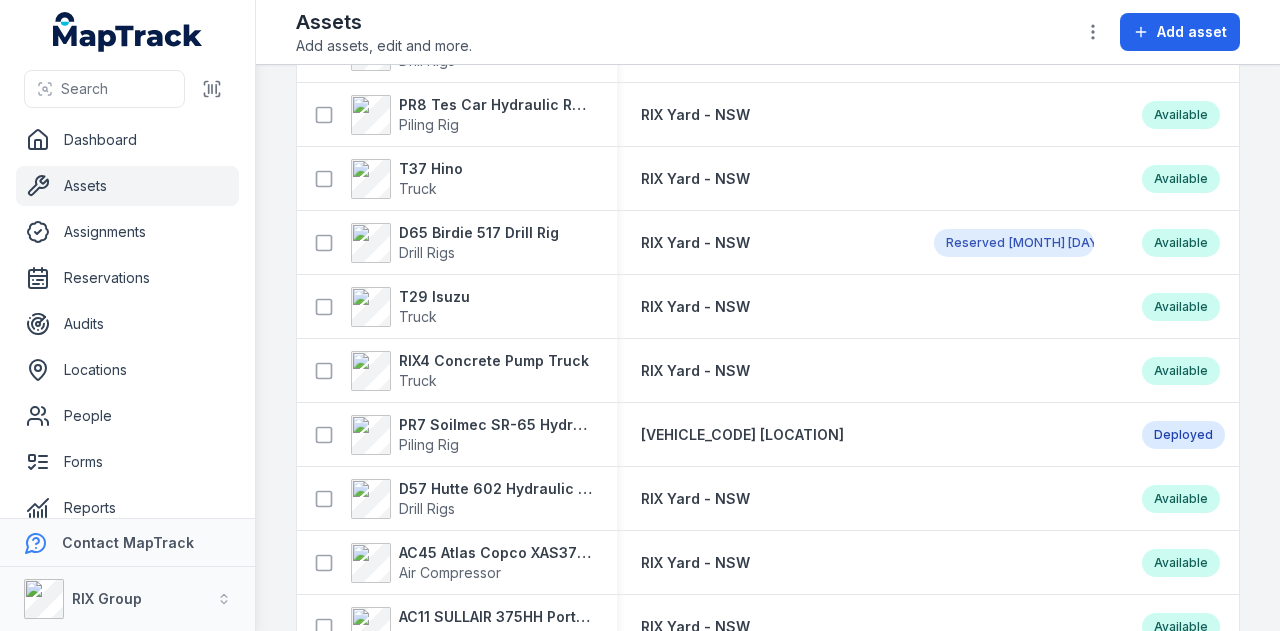 scroll, scrollTop: 700, scrollLeft: 0, axis: vertical 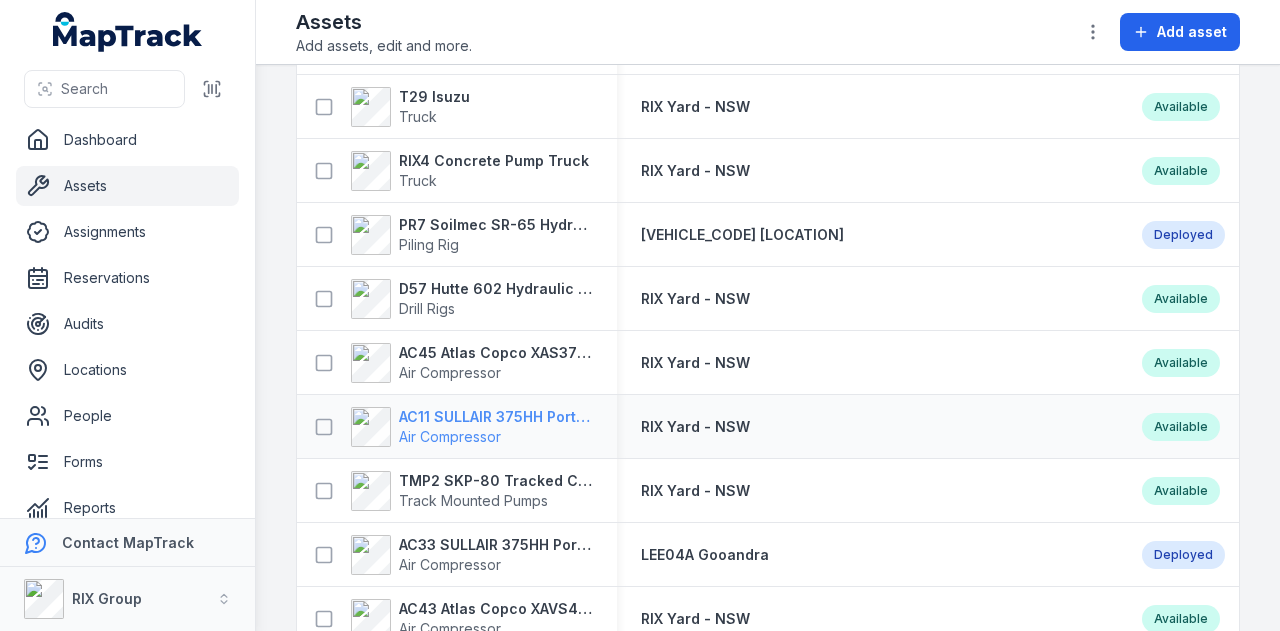 click on "AC11 SULLAIR 375HH Portable Compressor" at bounding box center (496, 417) 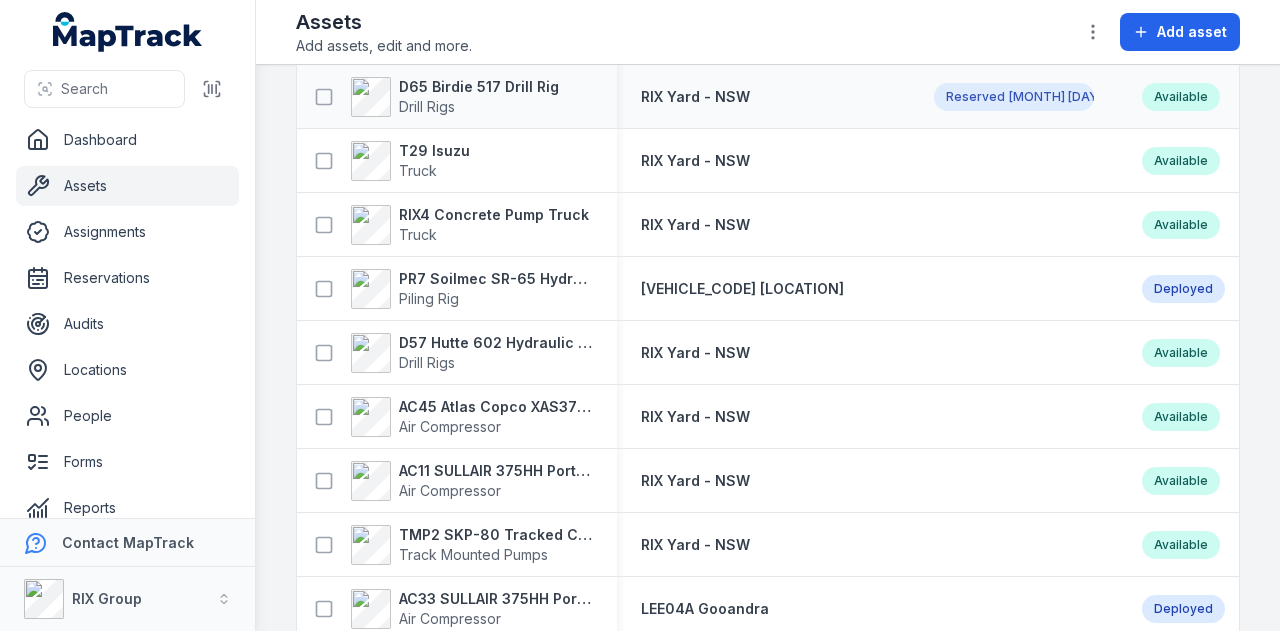 scroll, scrollTop: 800, scrollLeft: 0, axis: vertical 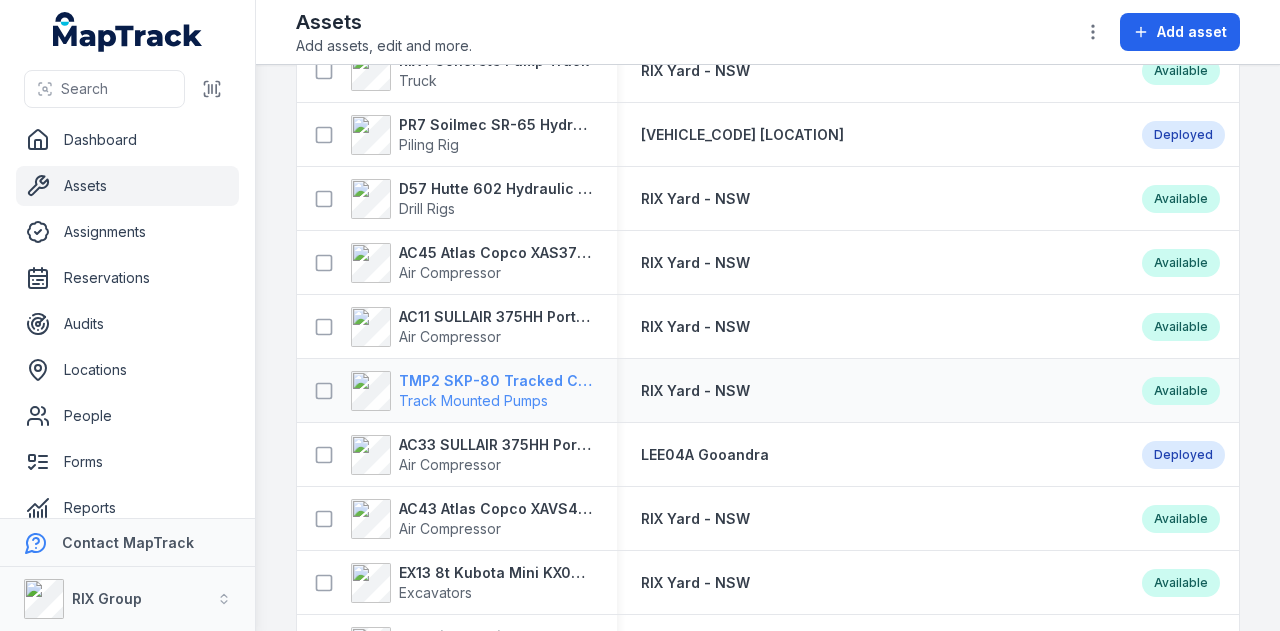 click on "TMP2 SKP-80 Tracked Concrete Pump" at bounding box center (496, 381) 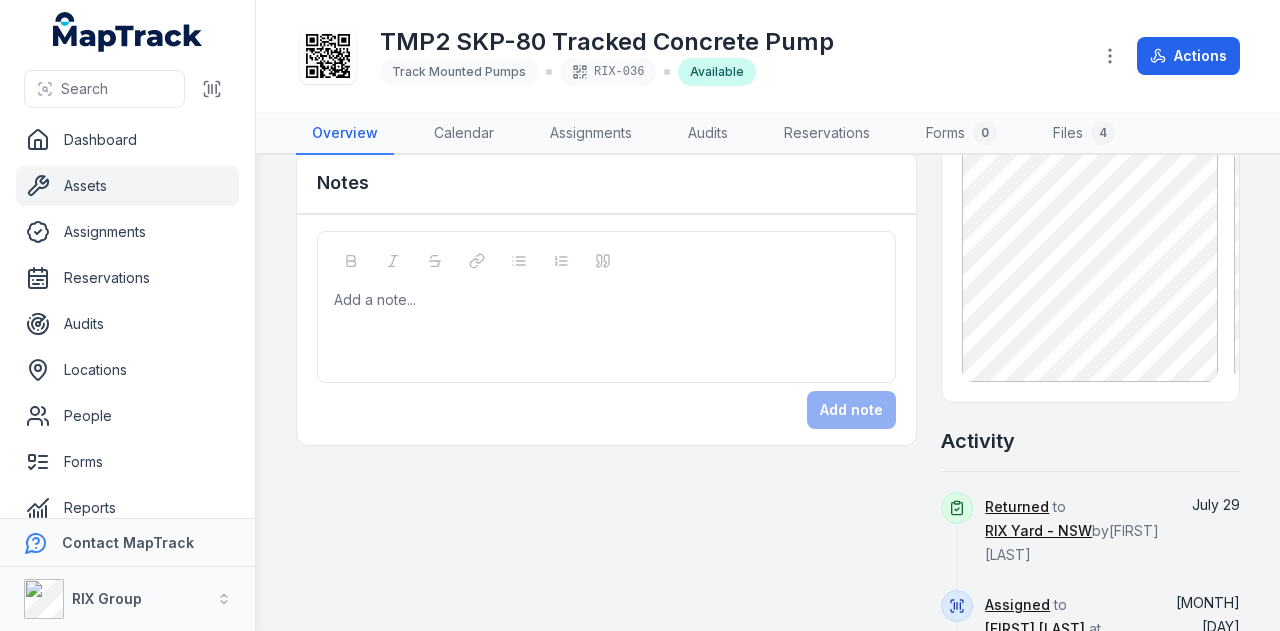 scroll, scrollTop: 200, scrollLeft: 0, axis: vertical 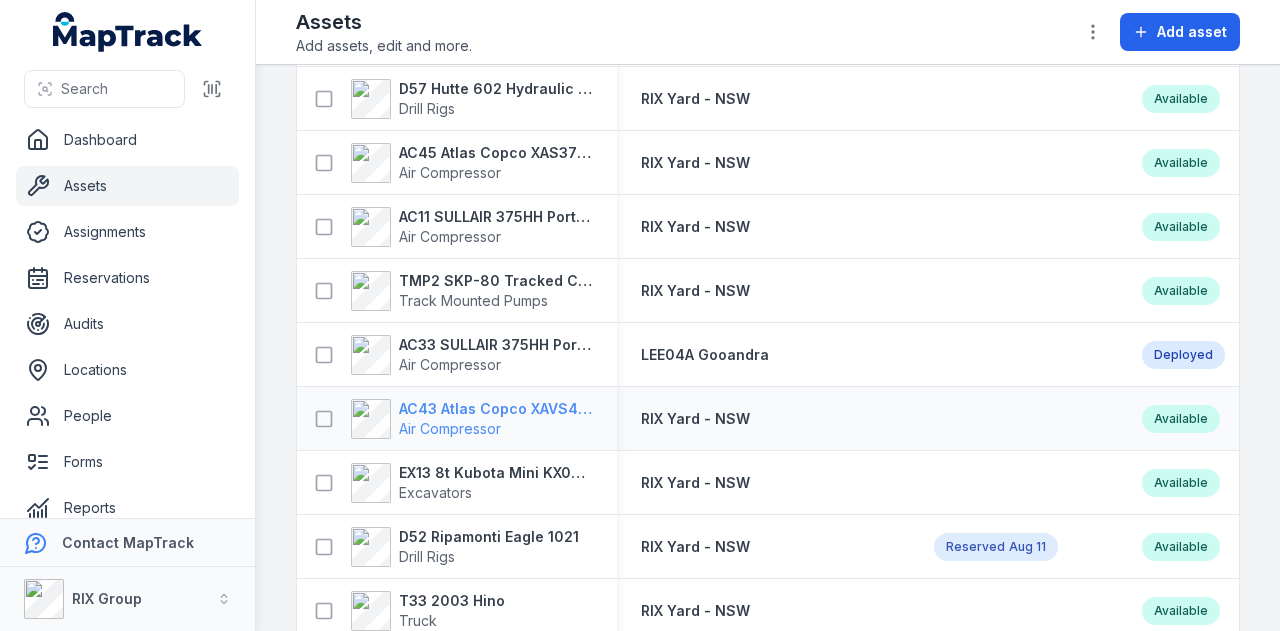 click on "AC43 Atlas Copco XAVS450" at bounding box center (496, 409) 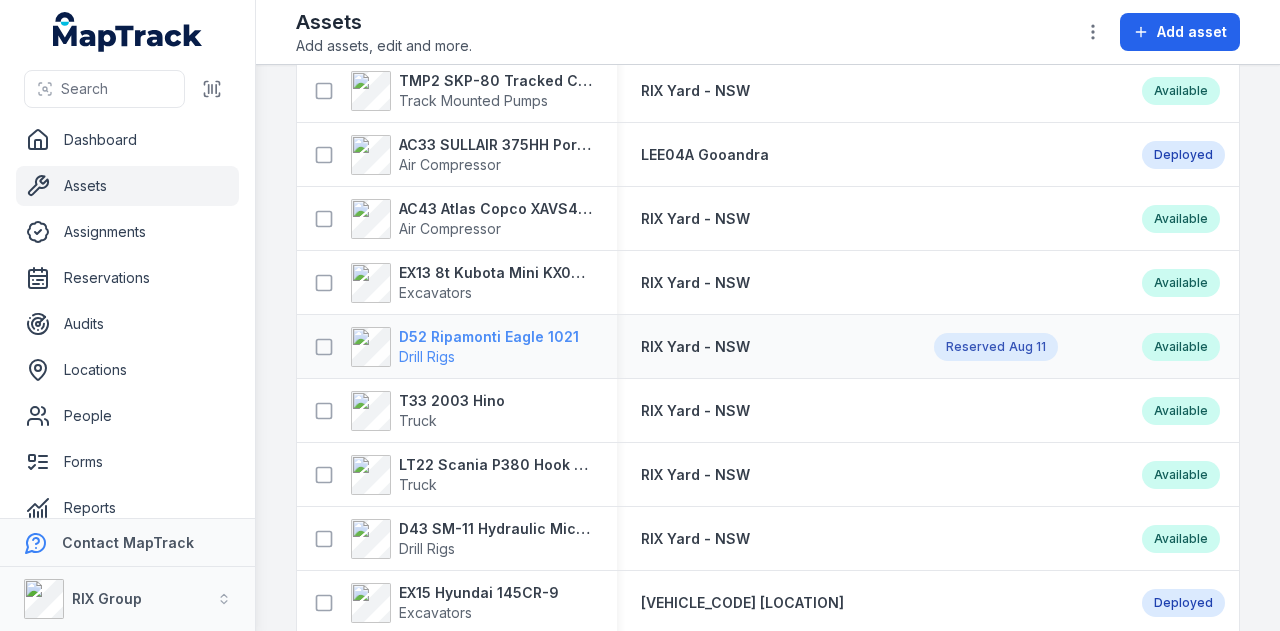scroll, scrollTop: 1000, scrollLeft: 0, axis: vertical 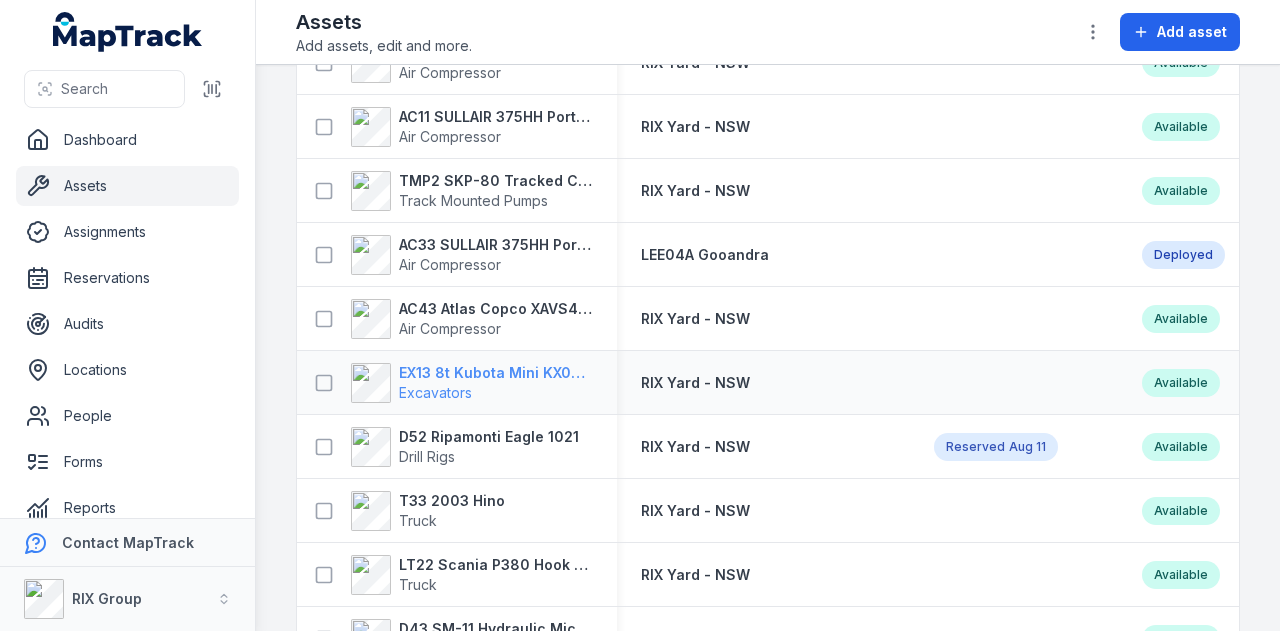 click on "EX13 8t Kubota Mini KX080-3SLA" at bounding box center [496, 373] 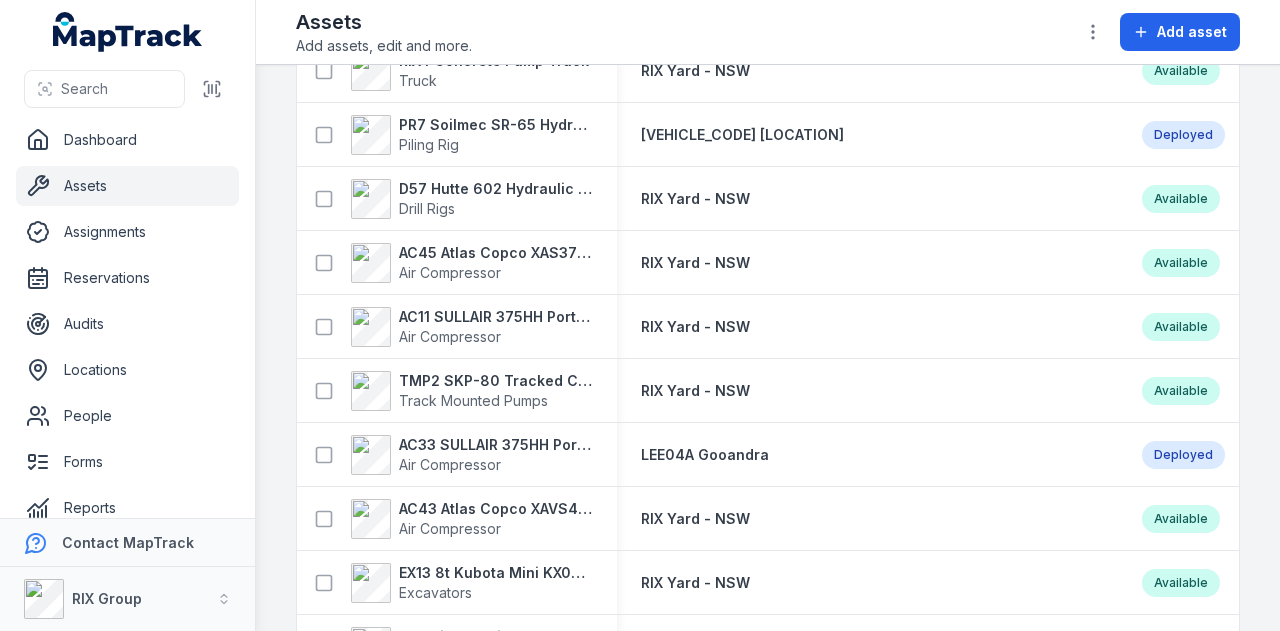 scroll, scrollTop: 1100, scrollLeft: 0, axis: vertical 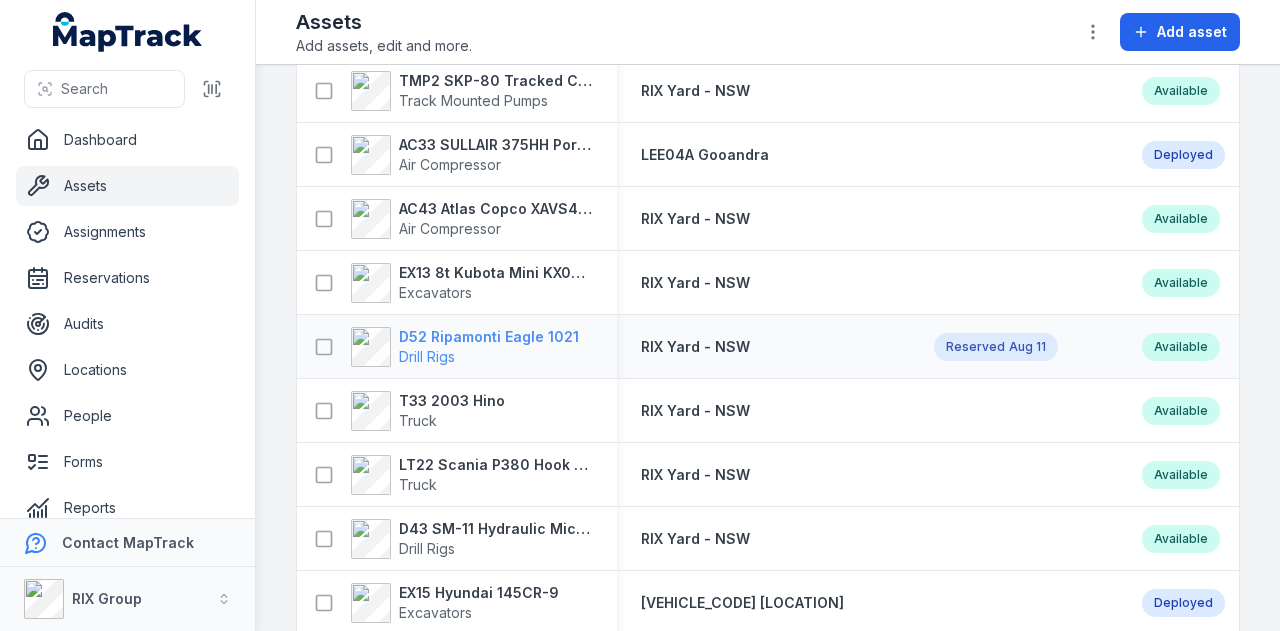 click on "D52 Ripamonti Eagle 1021" at bounding box center [489, 337] 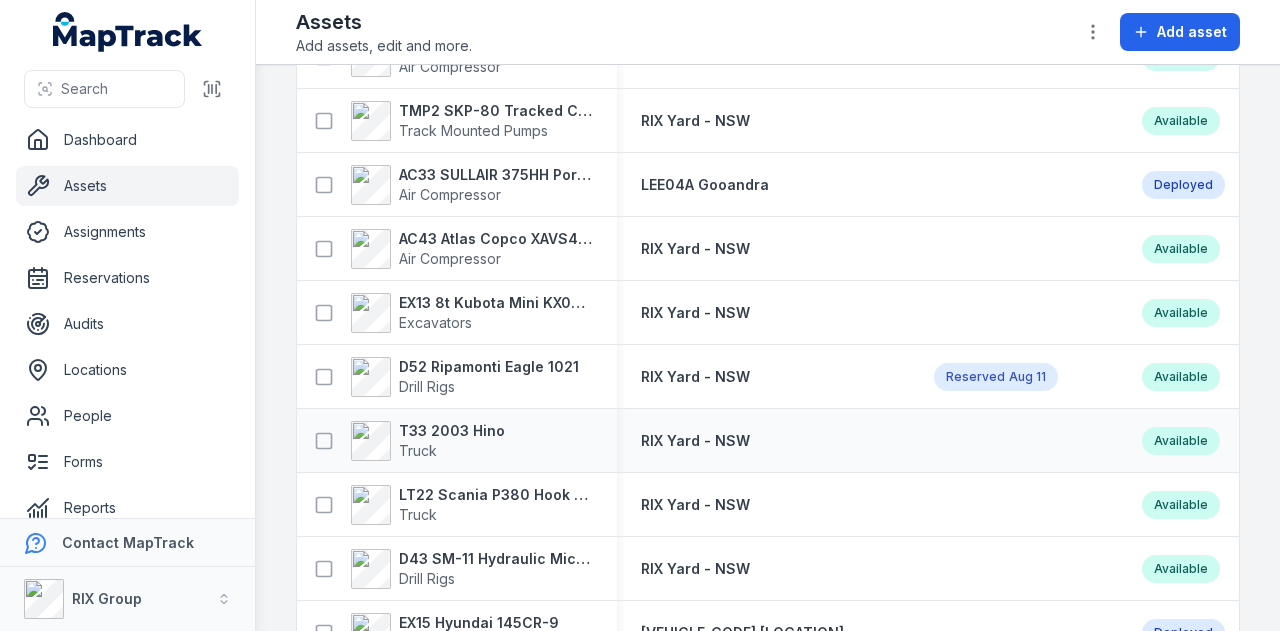 scroll, scrollTop: 1100, scrollLeft: 0, axis: vertical 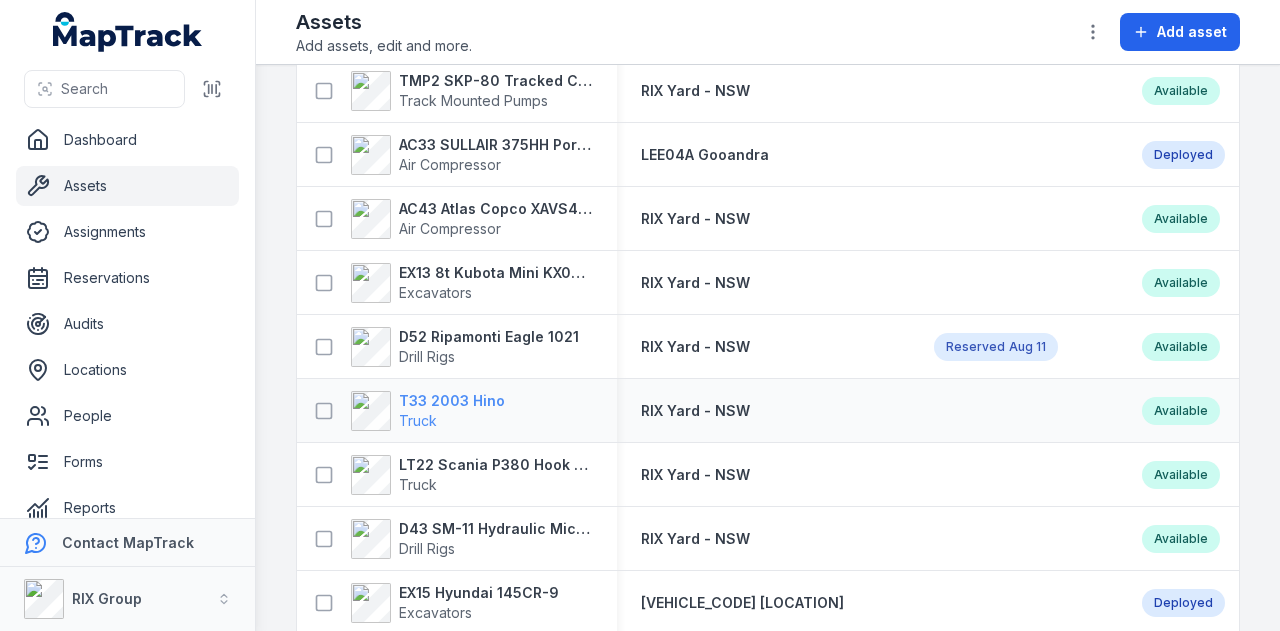 click on "T33 2003 Hino" at bounding box center [452, 401] 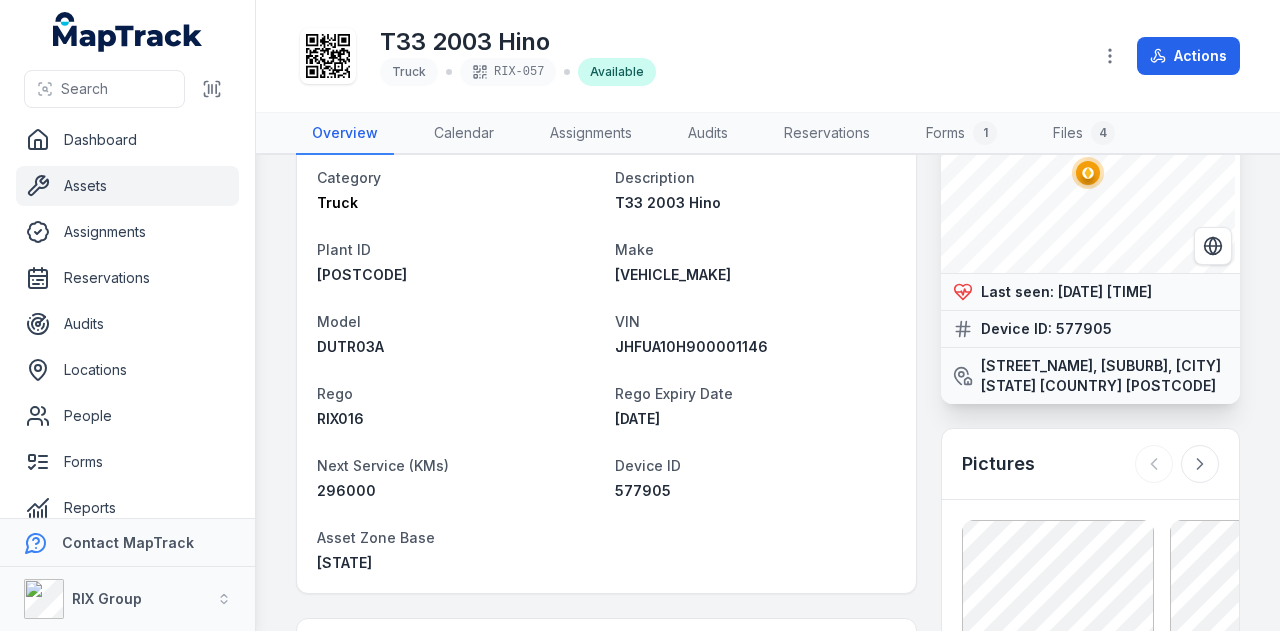 scroll, scrollTop: 0, scrollLeft: 0, axis: both 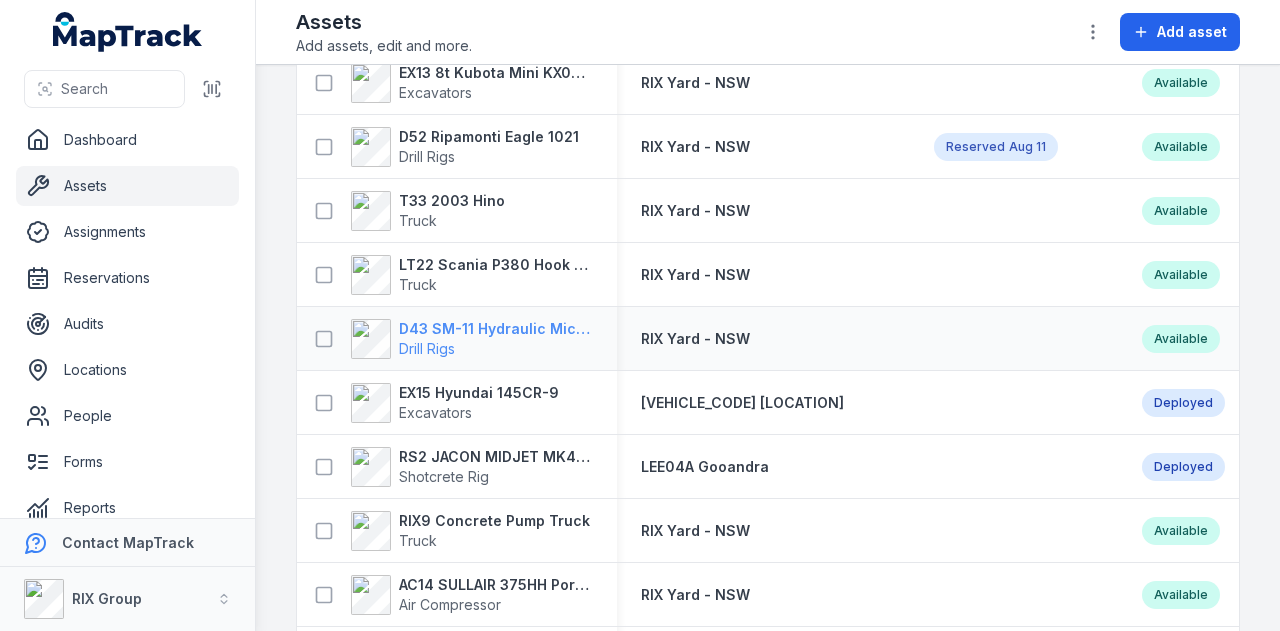 click on "Drill Rigs" at bounding box center (496, 349) 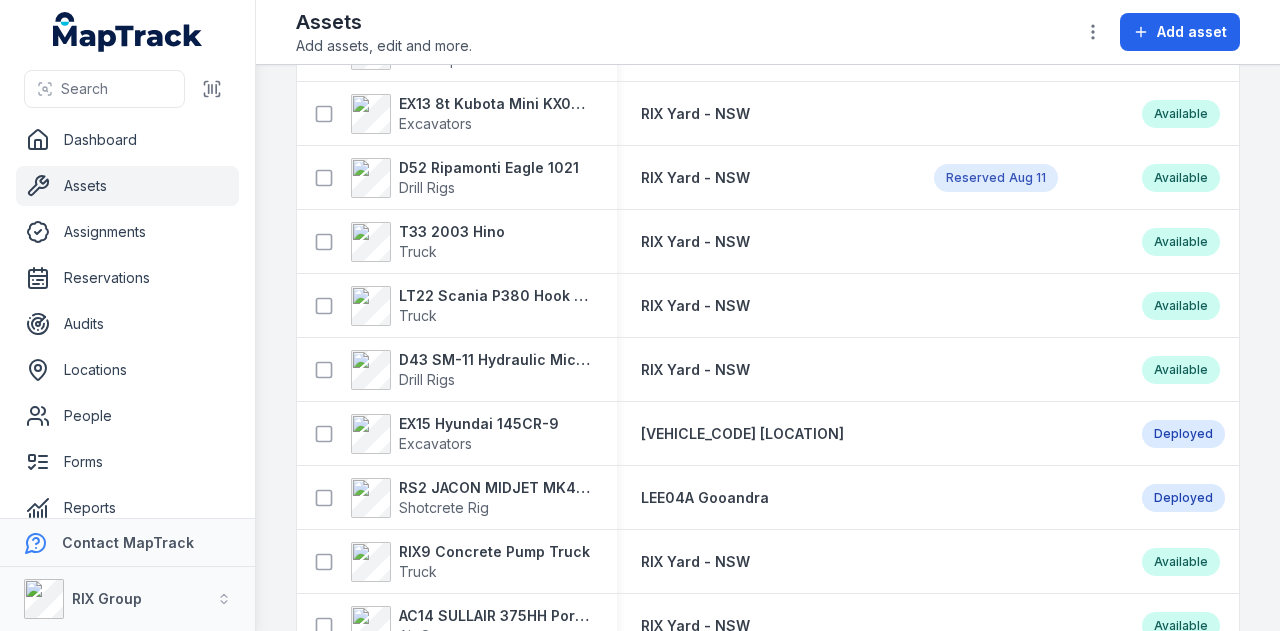 scroll, scrollTop: 1300, scrollLeft: 0, axis: vertical 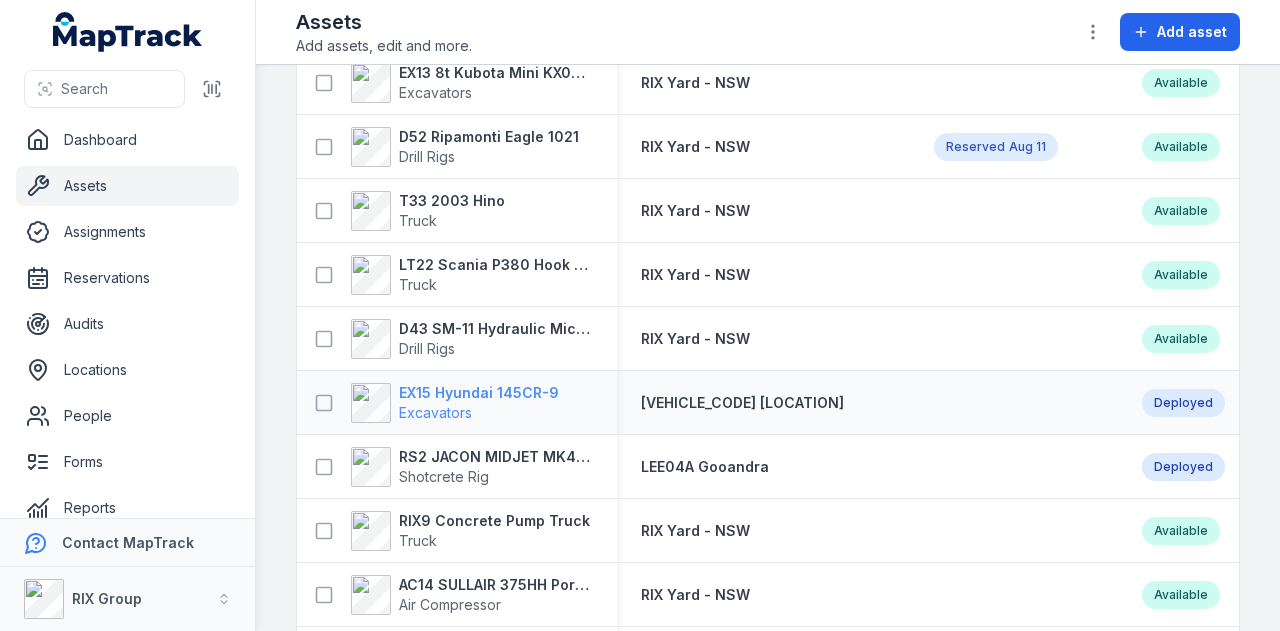 click on "EX15 Hyundai 145CR-9" at bounding box center [479, 393] 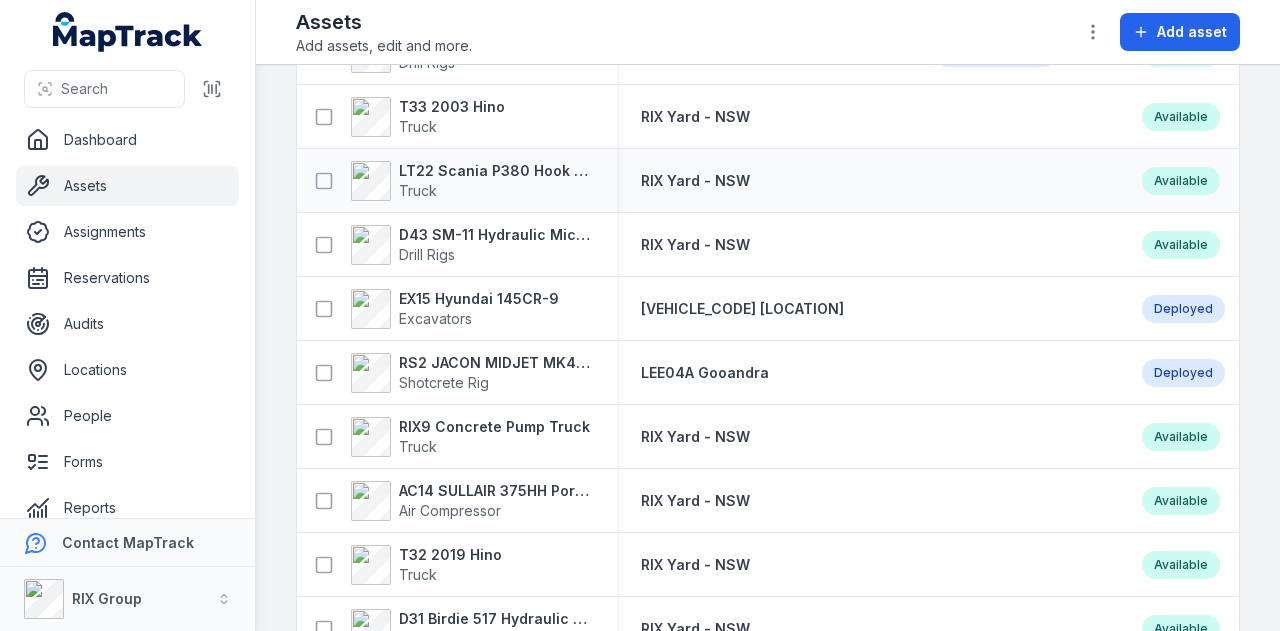 scroll, scrollTop: 1400, scrollLeft: 0, axis: vertical 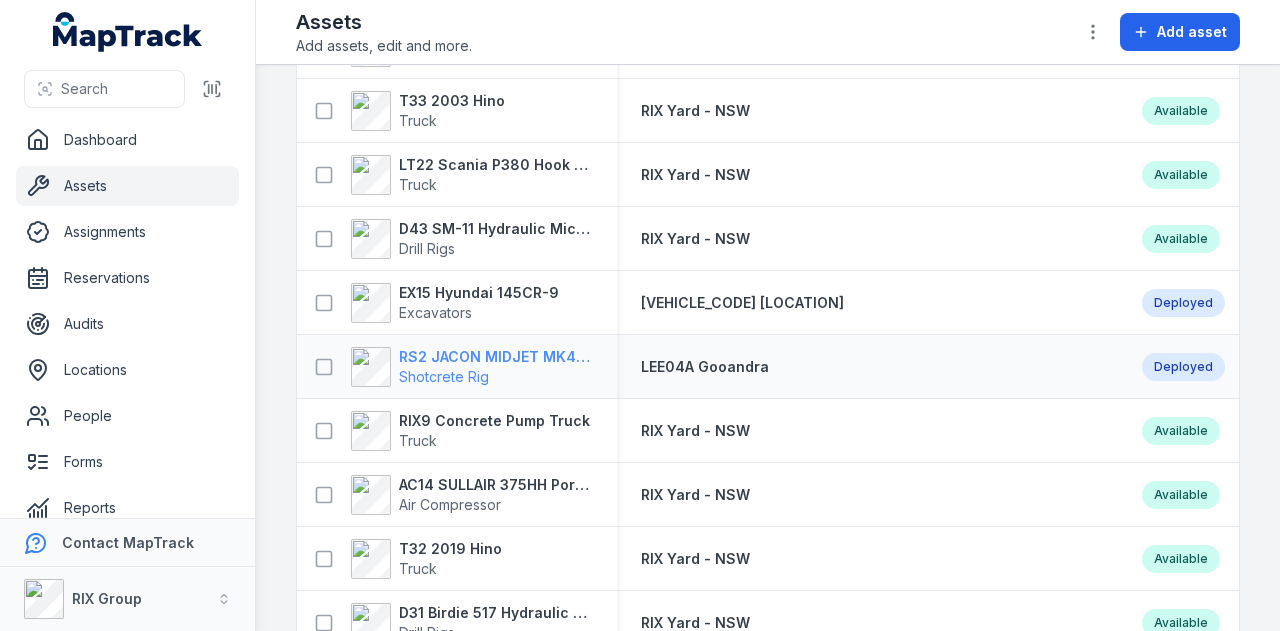 click on "RS2 JACON MIDJET MK4.5 Shot Crete Spray Pump" at bounding box center (496, 357) 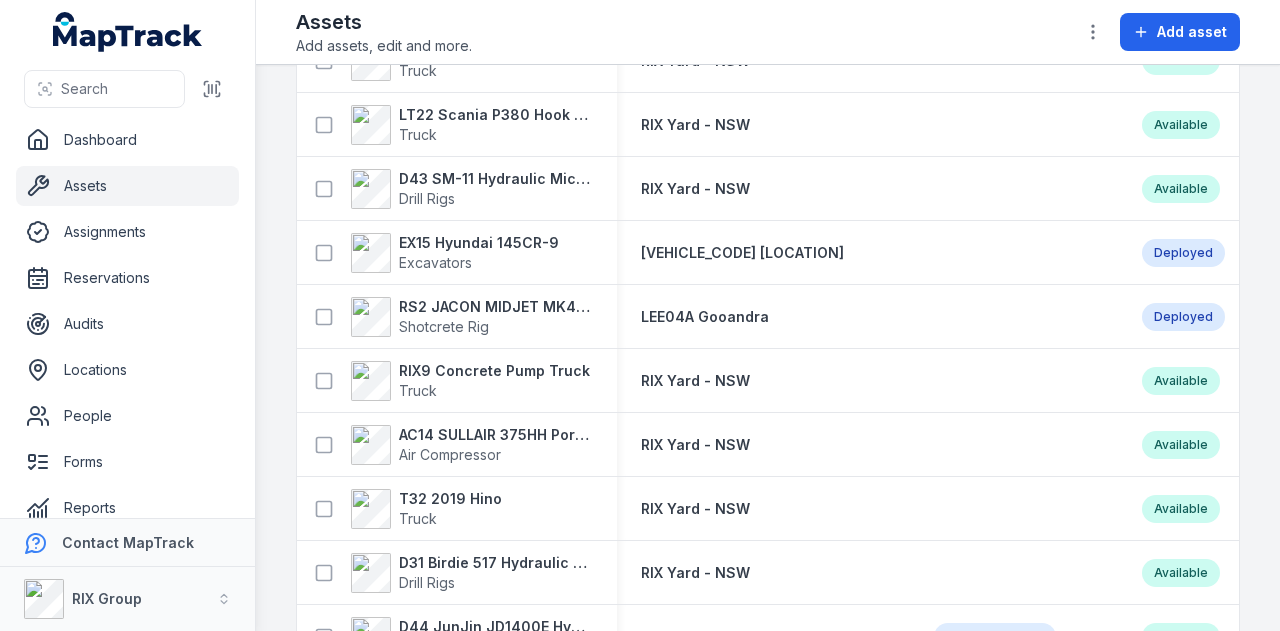 scroll, scrollTop: 1500, scrollLeft: 0, axis: vertical 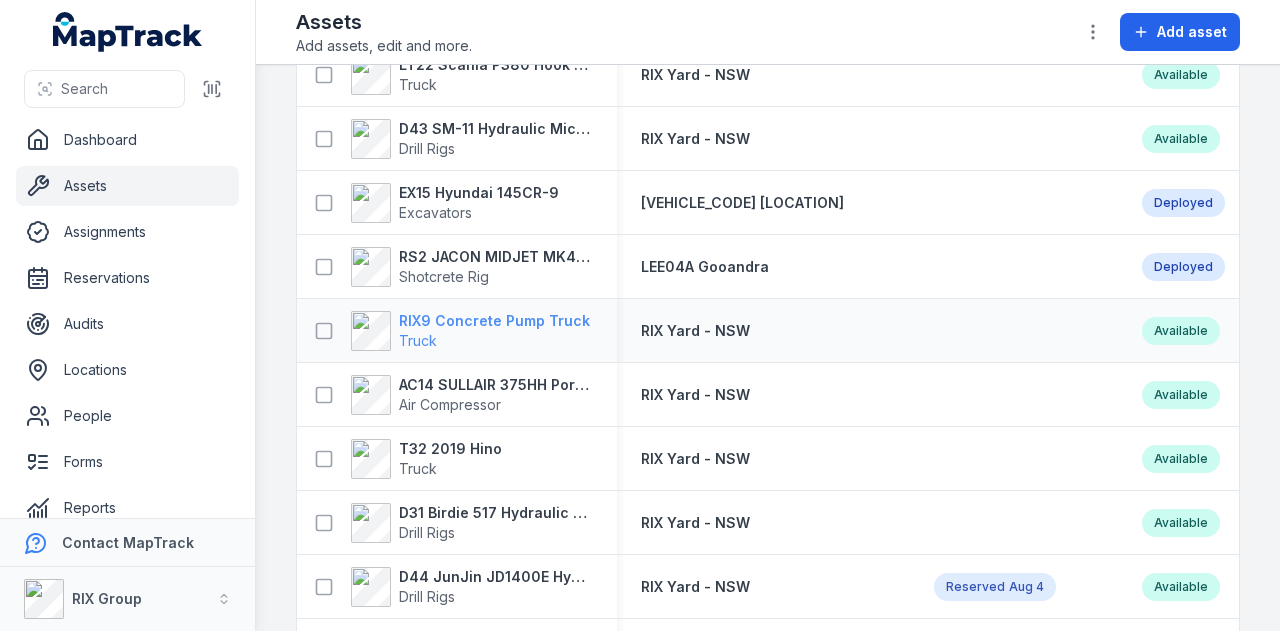 click on "RIX9  Concrete Pump Truck" at bounding box center [494, 321] 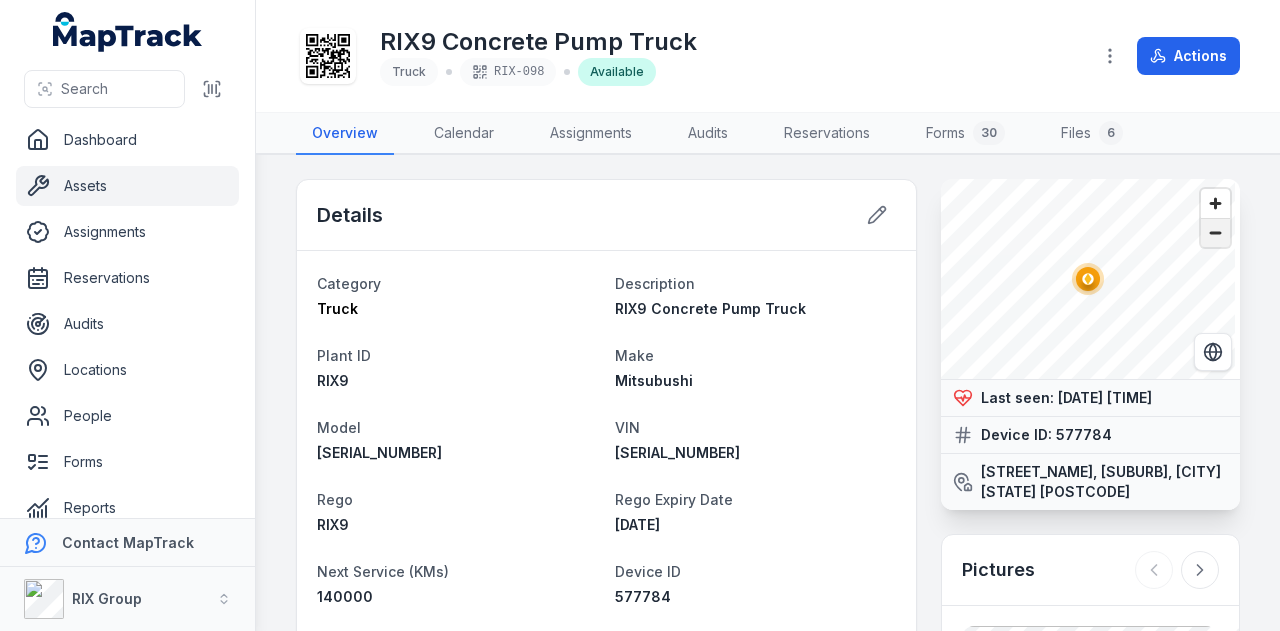 click at bounding box center (1215, 233) 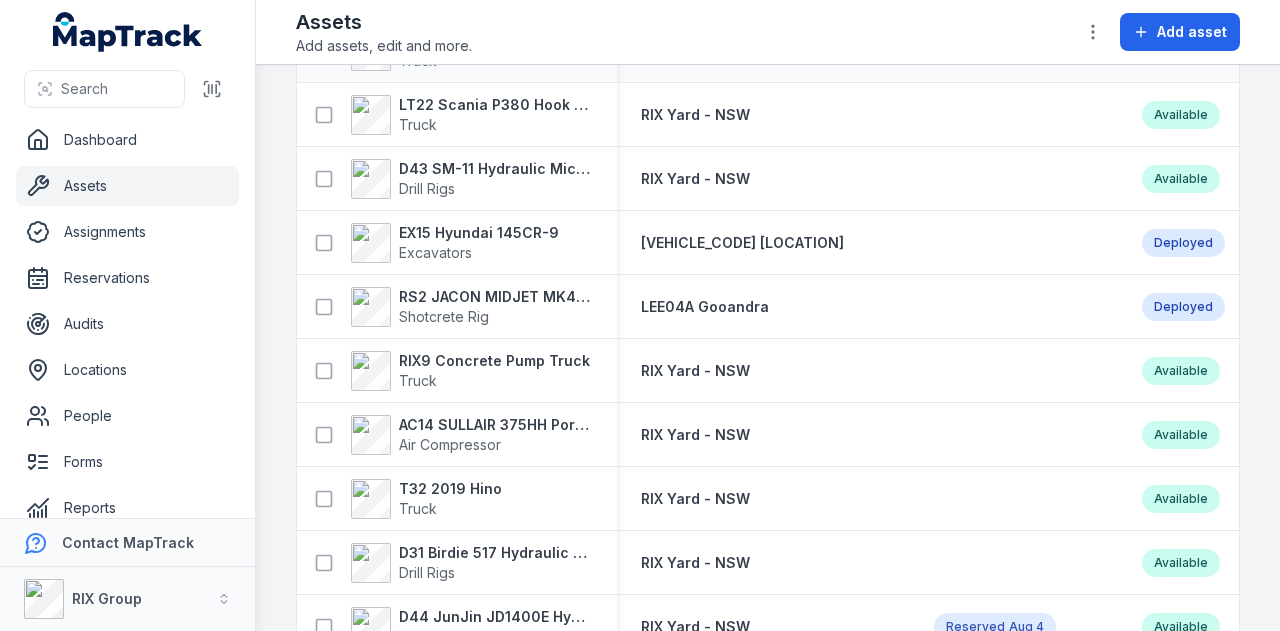 scroll, scrollTop: 1500, scrollLeft: 0, axis: vertical 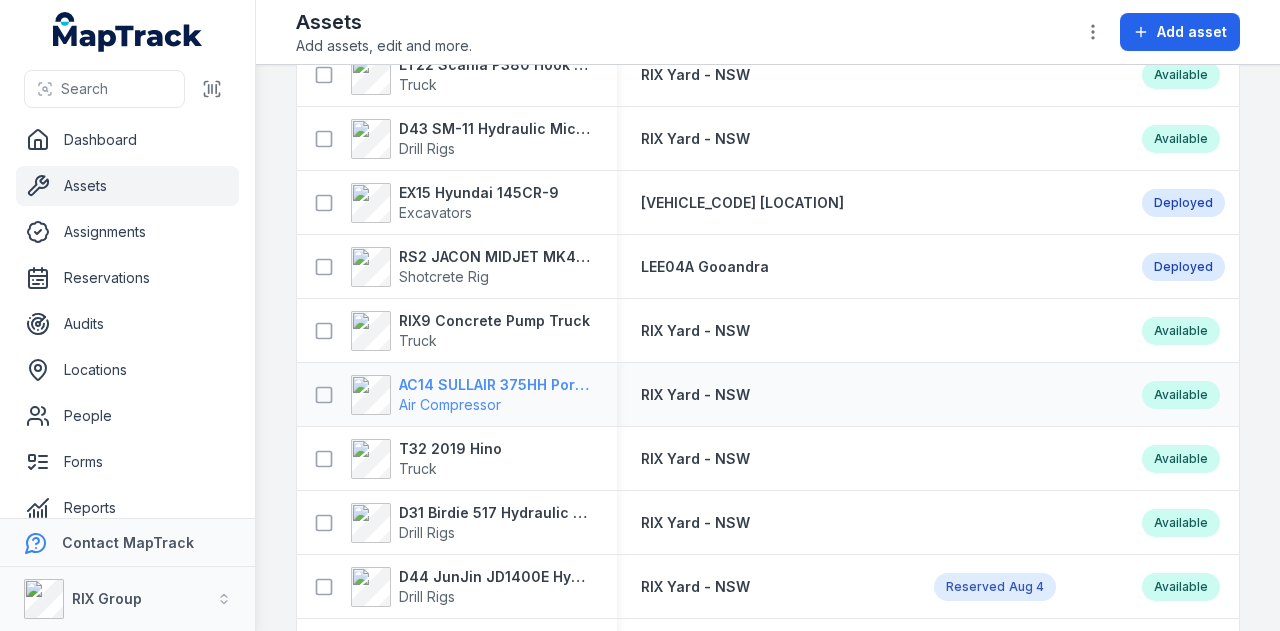click on "AC14 SULLAIR 375HH Portable Compressor" at bounding box center (496, 385) 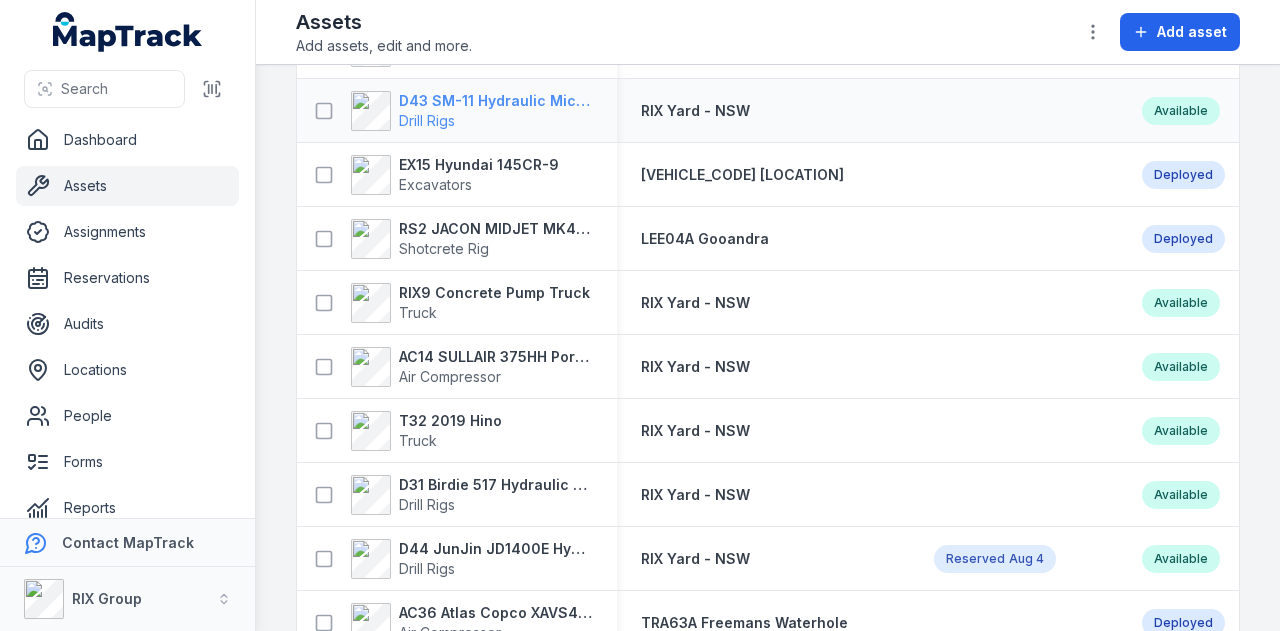 scroll, scrollTop: 1600, scrollLeft: 0, axis: vertical 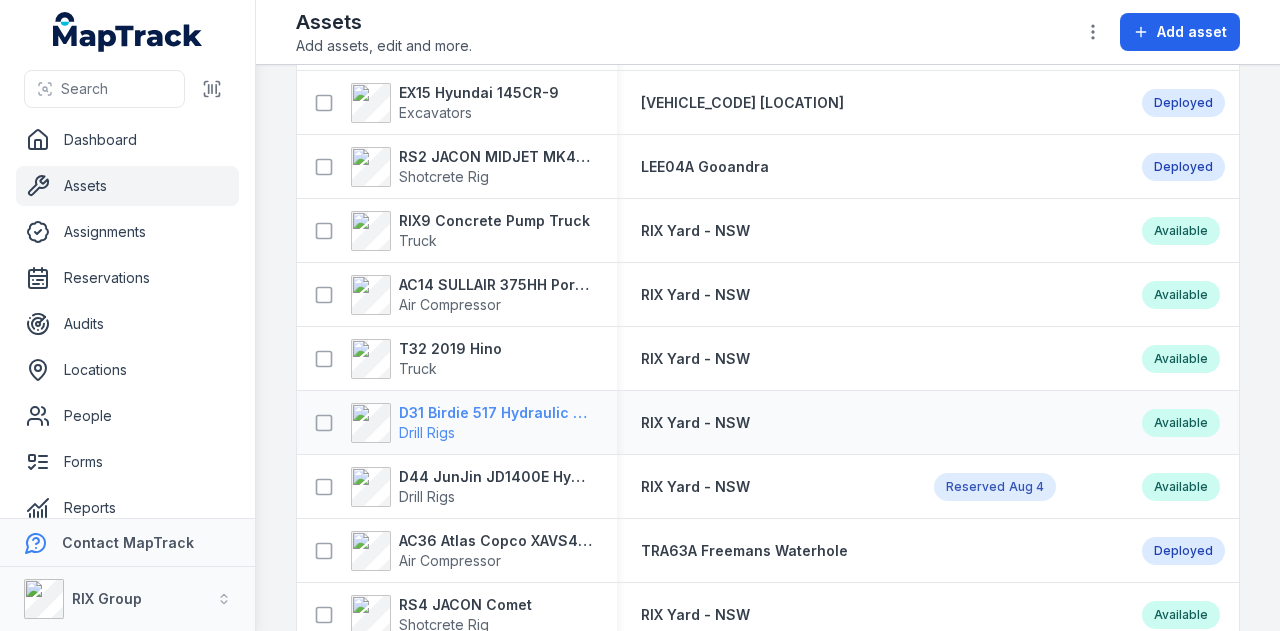 click on "D31 Birdie 517 Hydraulic Drill Rig" at bounding box center (496, 413) 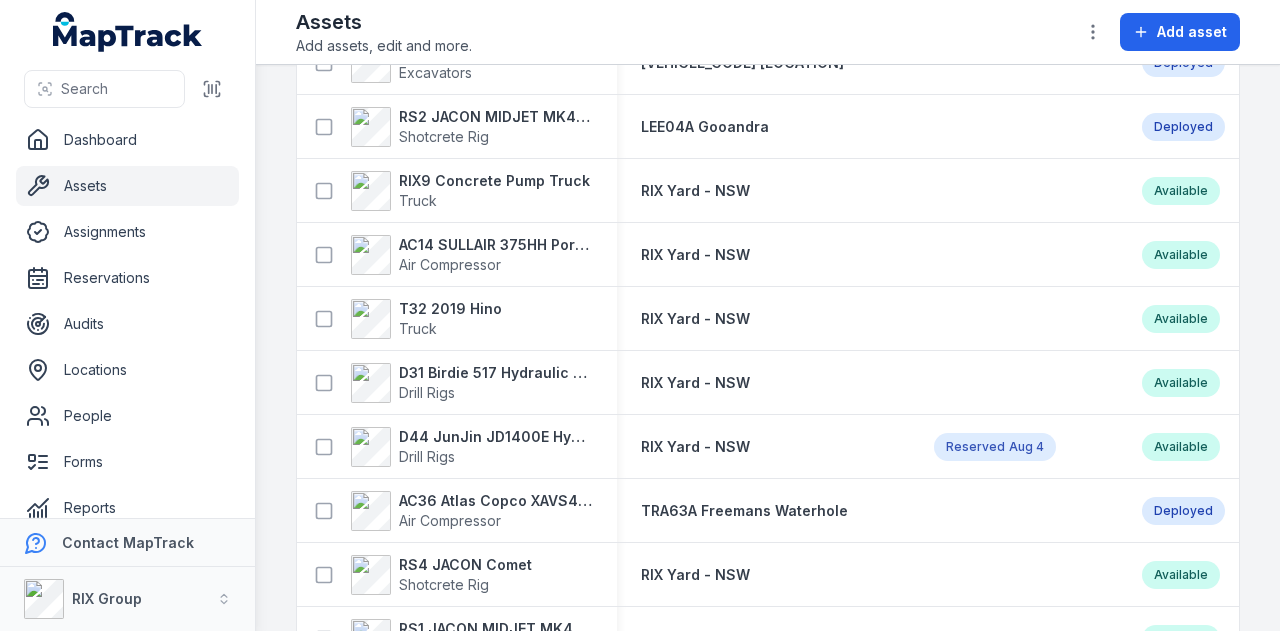 scroll, scrollTop: 1700, scrollLeft: 0, axis: vertical 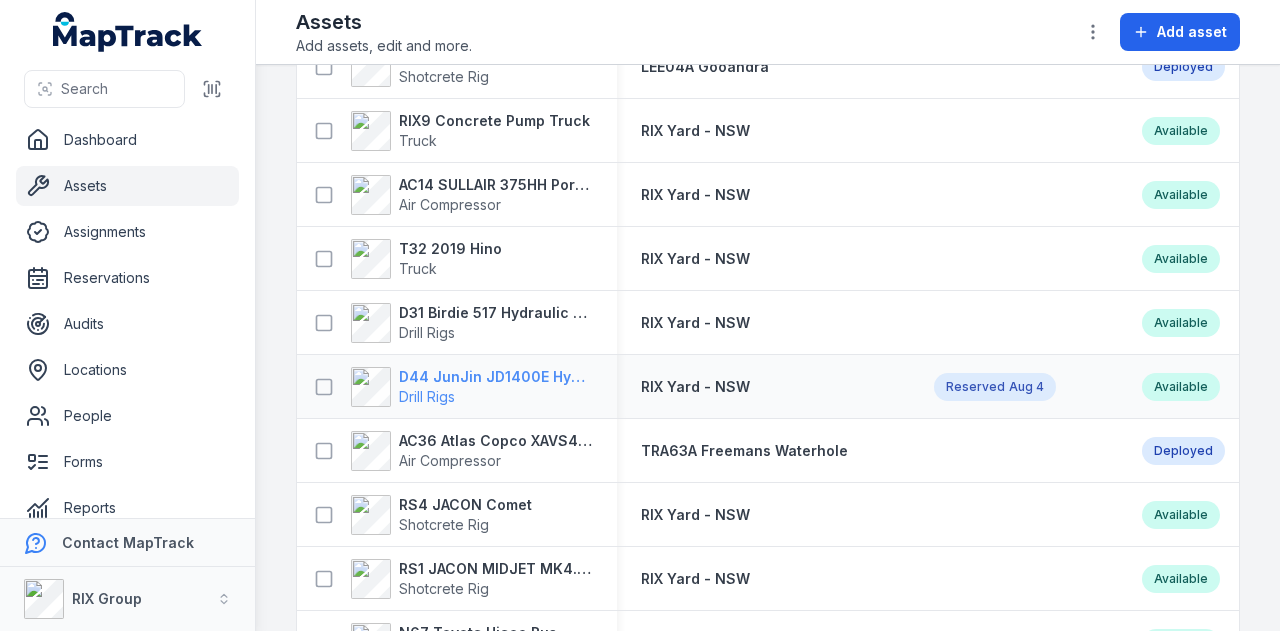 click on "D44 JunJin JD1400E Hydraulic Crawler Drill" at bounding box center (496, 377) 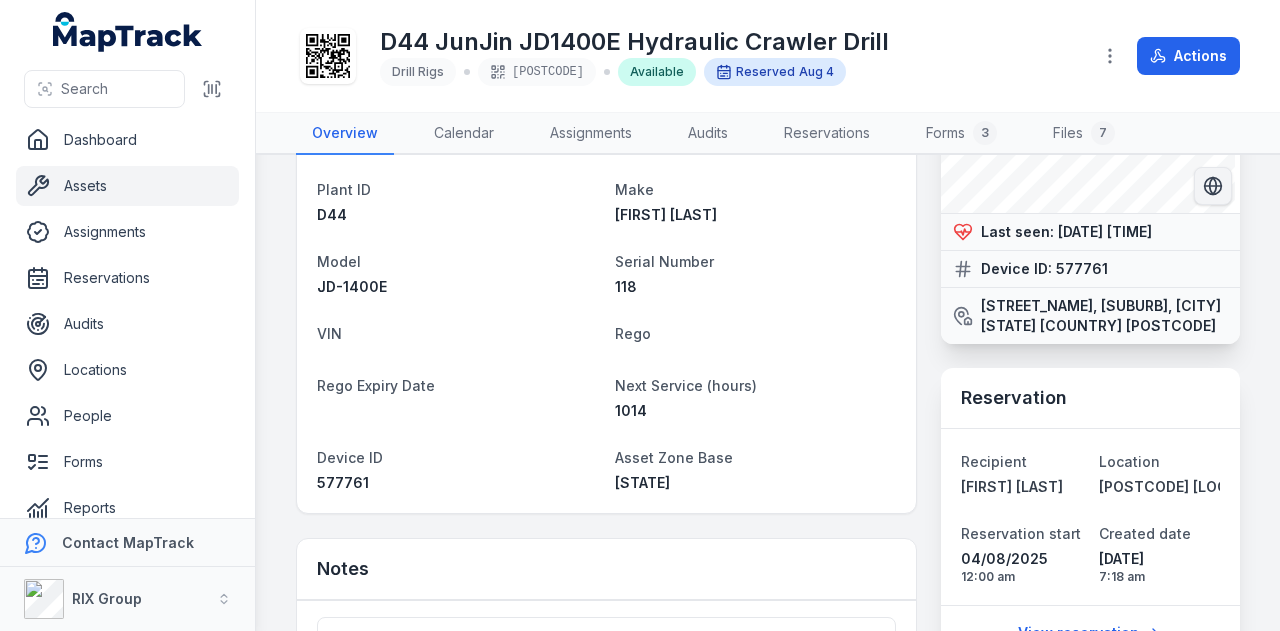 scroll, scrollTop: 0, scrollLeft: 0, axis: both 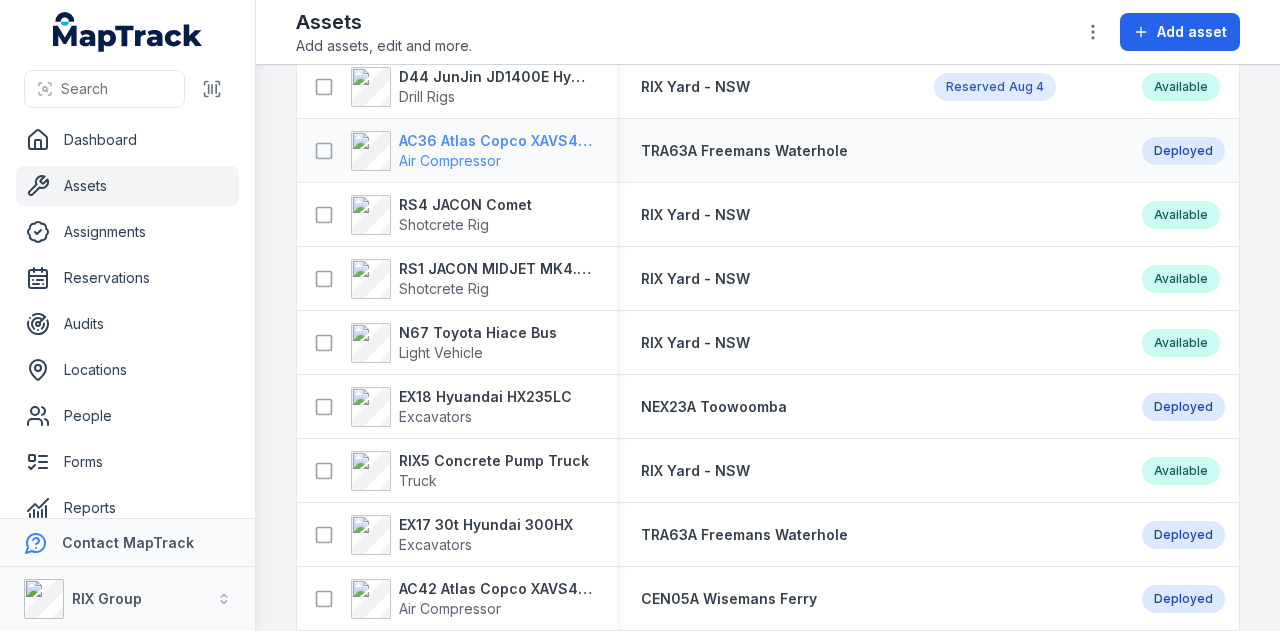 click on "AC36 Atlas Copco XAVS450" at bounding box center (496, 141) 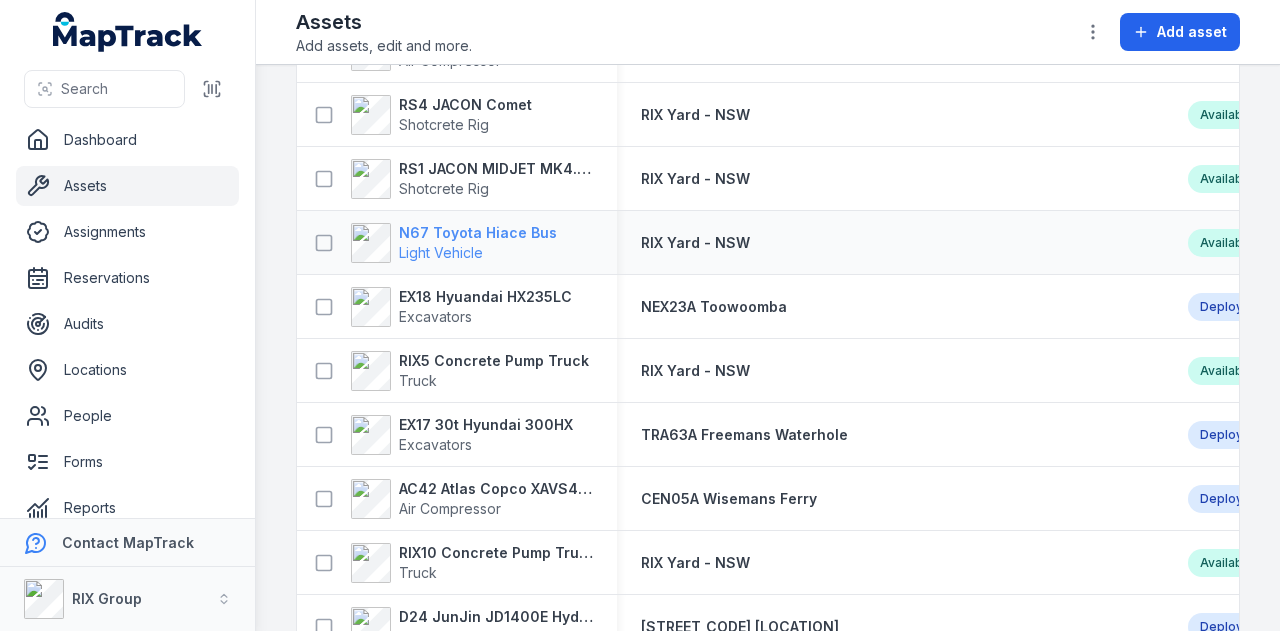 scroll, scrollTop: 2000, scrollLeft: 0, axis: vertical 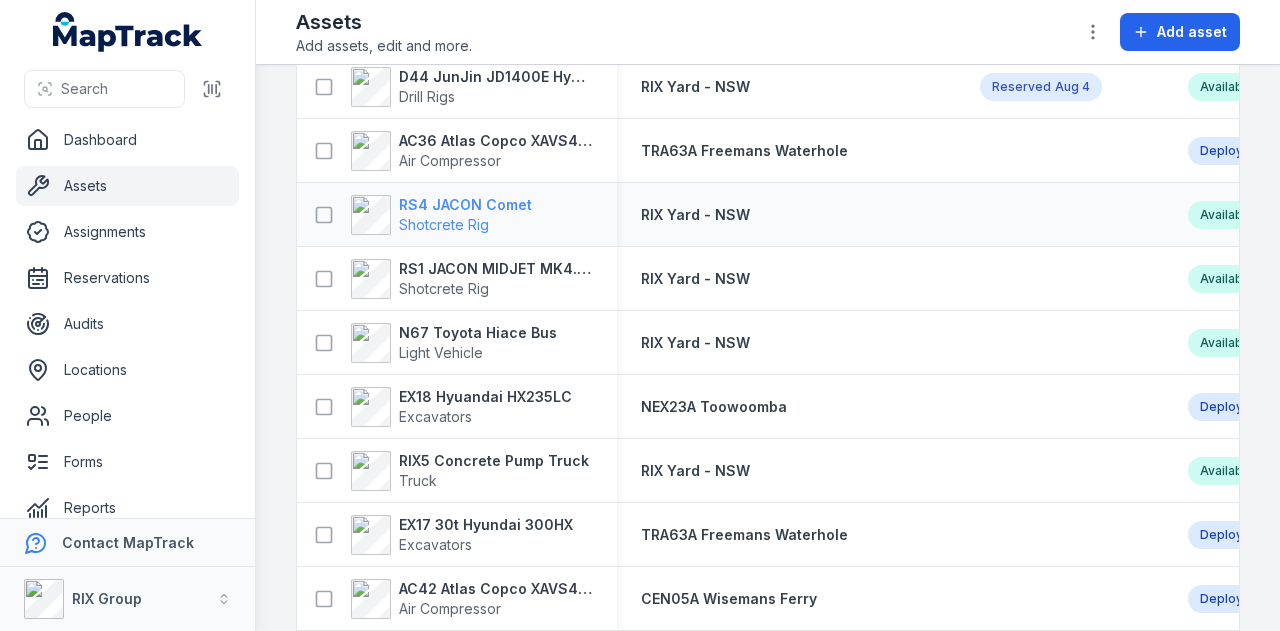 click on "RS4 JACON Comet" at bounding box center (465, 205) 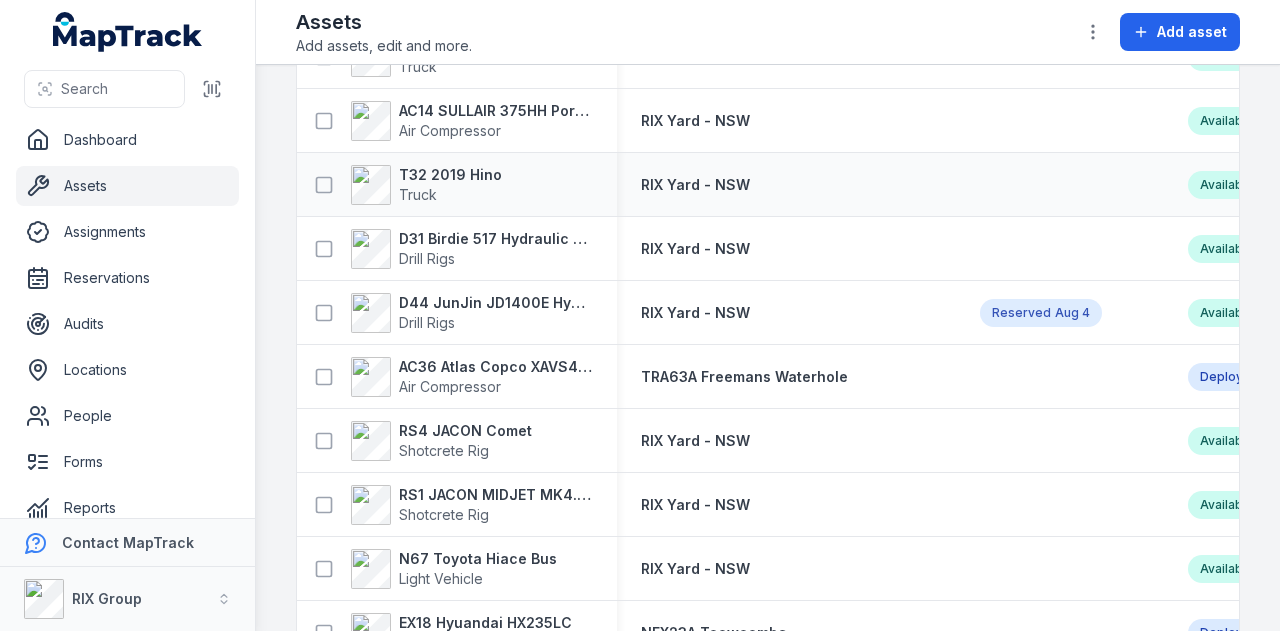scroll, scrollTop: 1800, scrollLeft: 0, axis: vertical 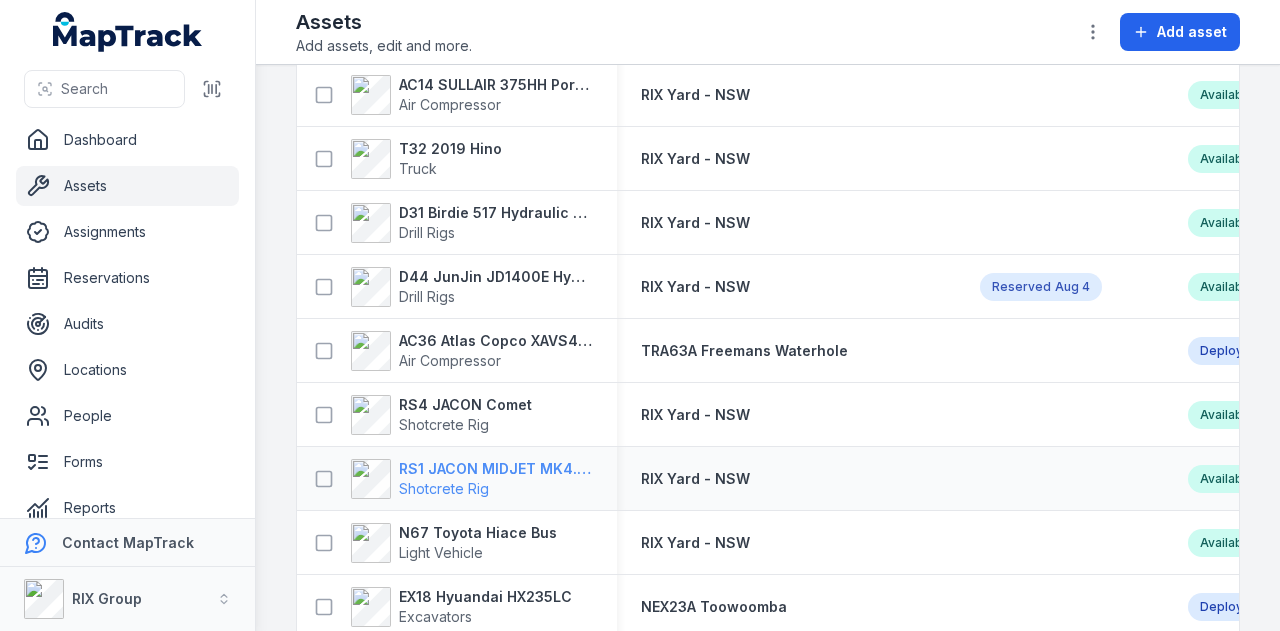 click on "RS1 JACON MIDJET MK4.5 Shot Crete Spray Pump" at bounding box center [496, 469] 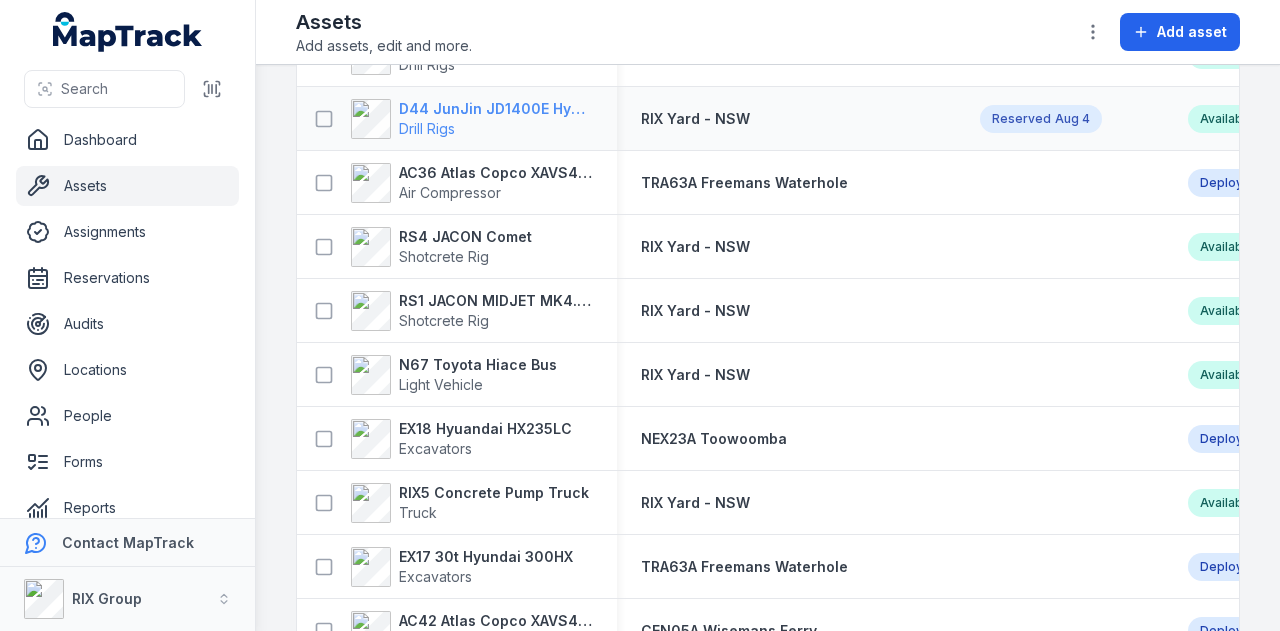 scroll, scrollTop: 2000, scrollLeft: 0, axis: vertical 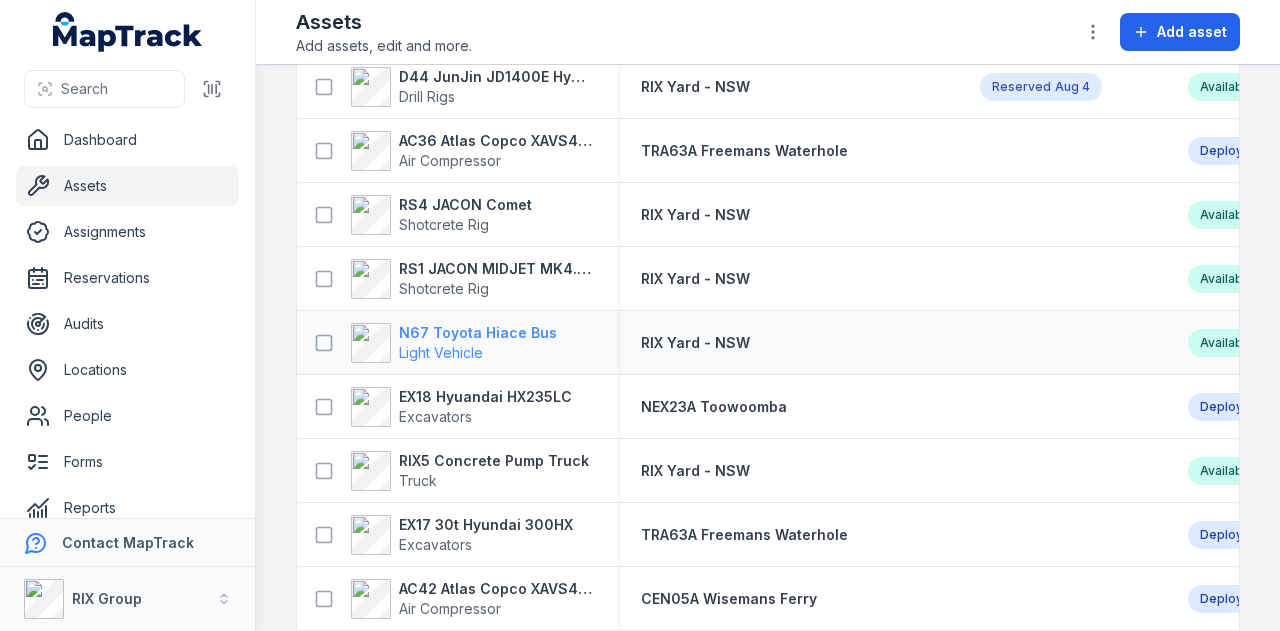 click on "N67 Toyota Hiace Bus" at bounding box center (478, 333) 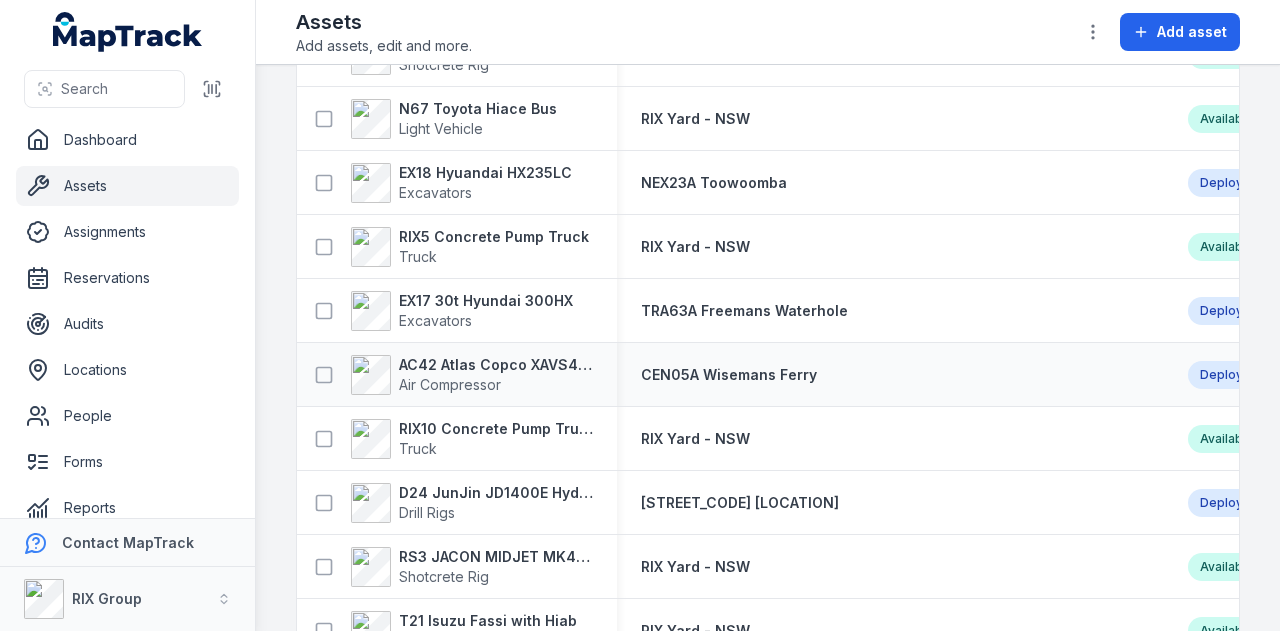 scroll, scrollTop: 2200, scrollLeft: 0, axis: vertical 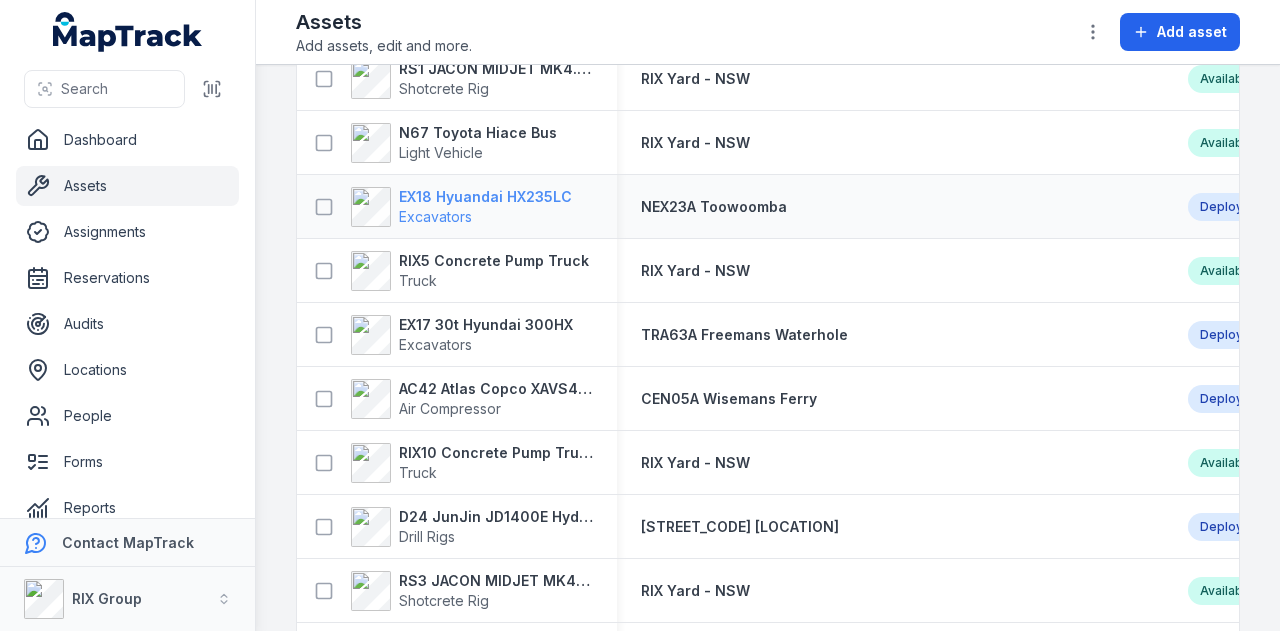 click on "EX18 Hyuandai HX235LC" at bounding box center [485, 197] 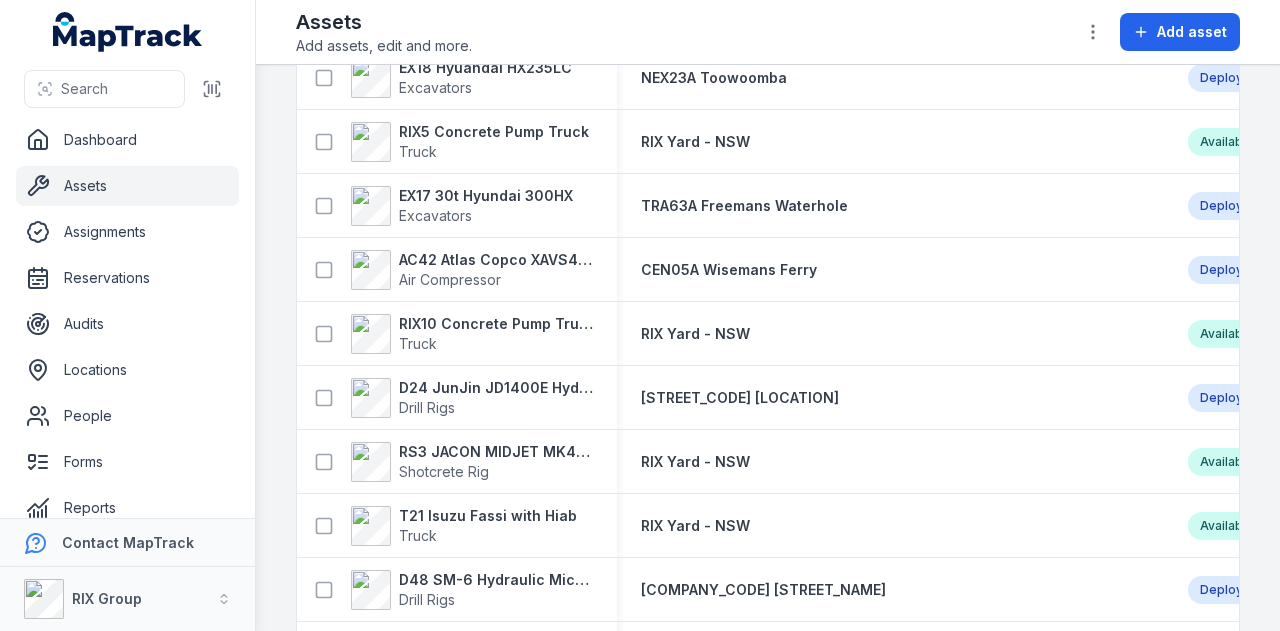 scroll, scrollTop: 2300, scrollLeft: 0, axis: vertical 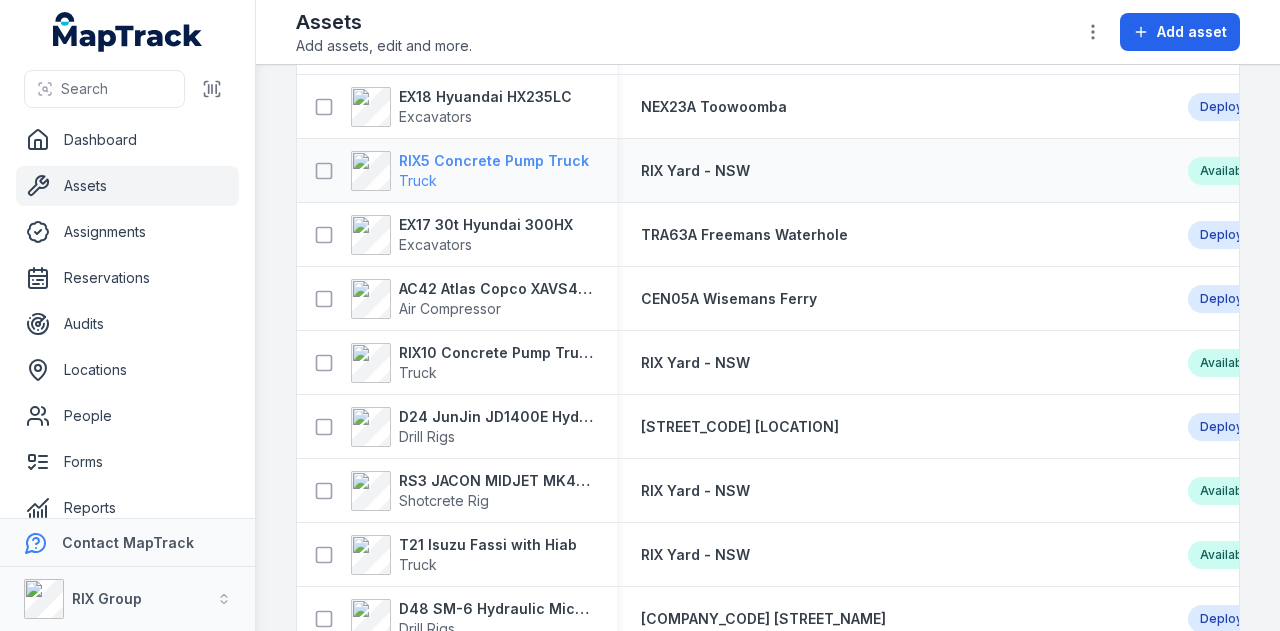 click on "RIX5 Concrete Pump Truck" at bounding box center (494, 161) 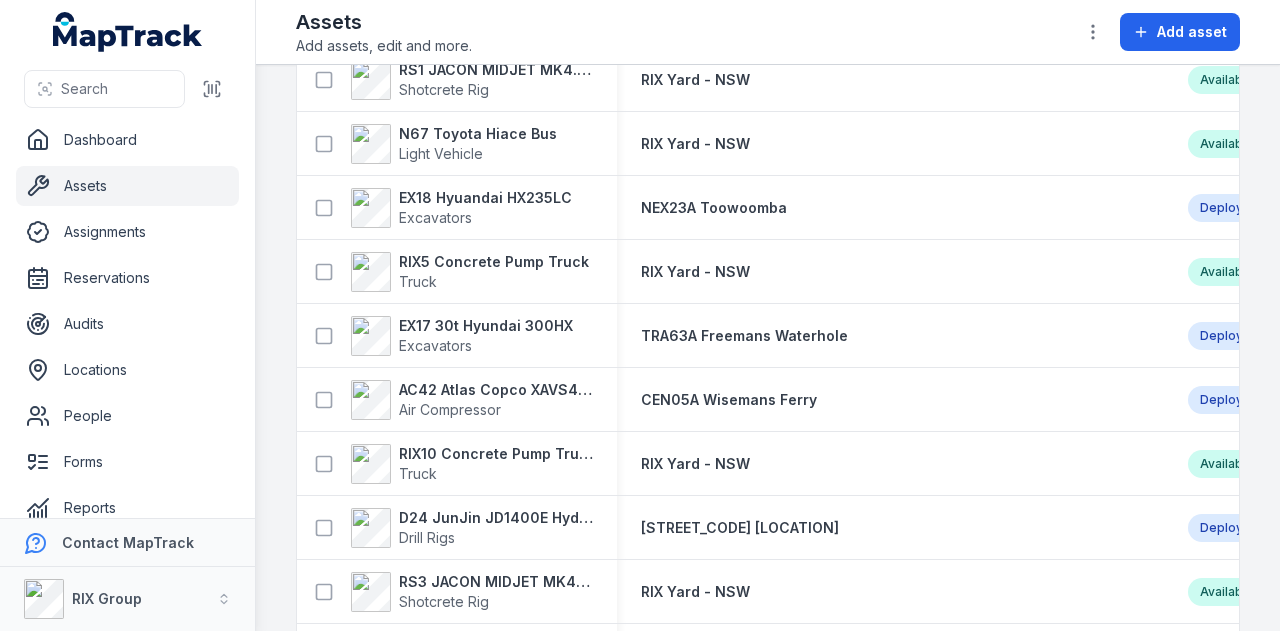 scroll, scrollTop: 2200, scrollLeft: 0, axis: vertical 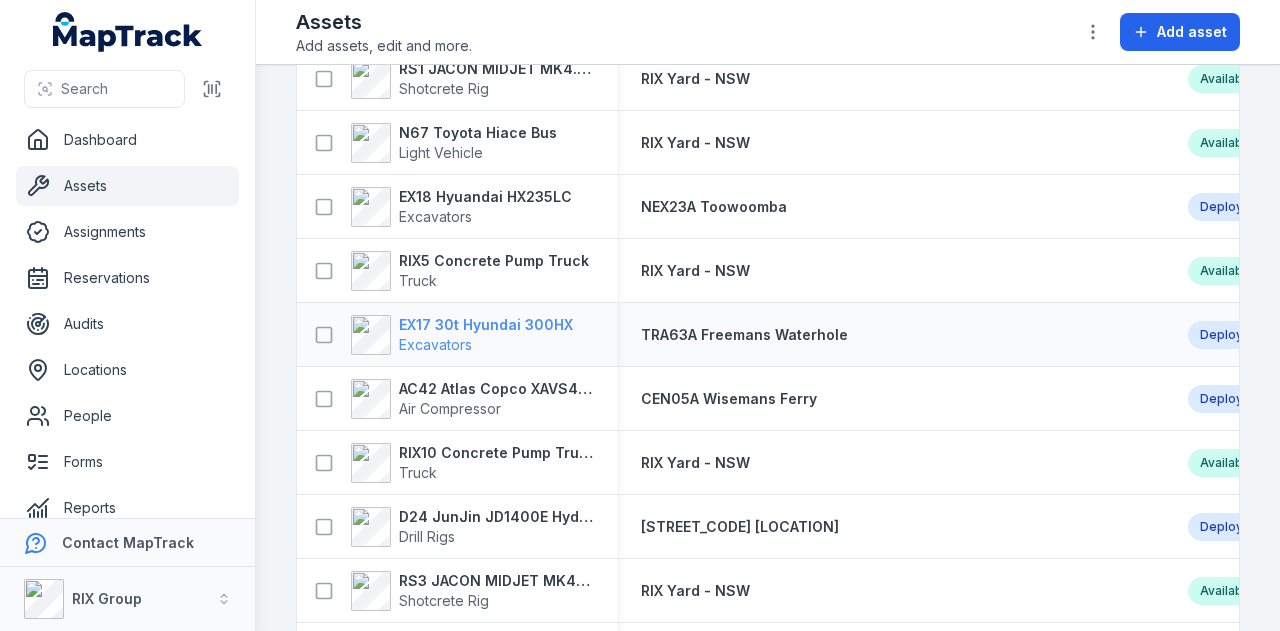 click on "EX17 30t Hyundai 300HX" at bounding box center (486, 325) 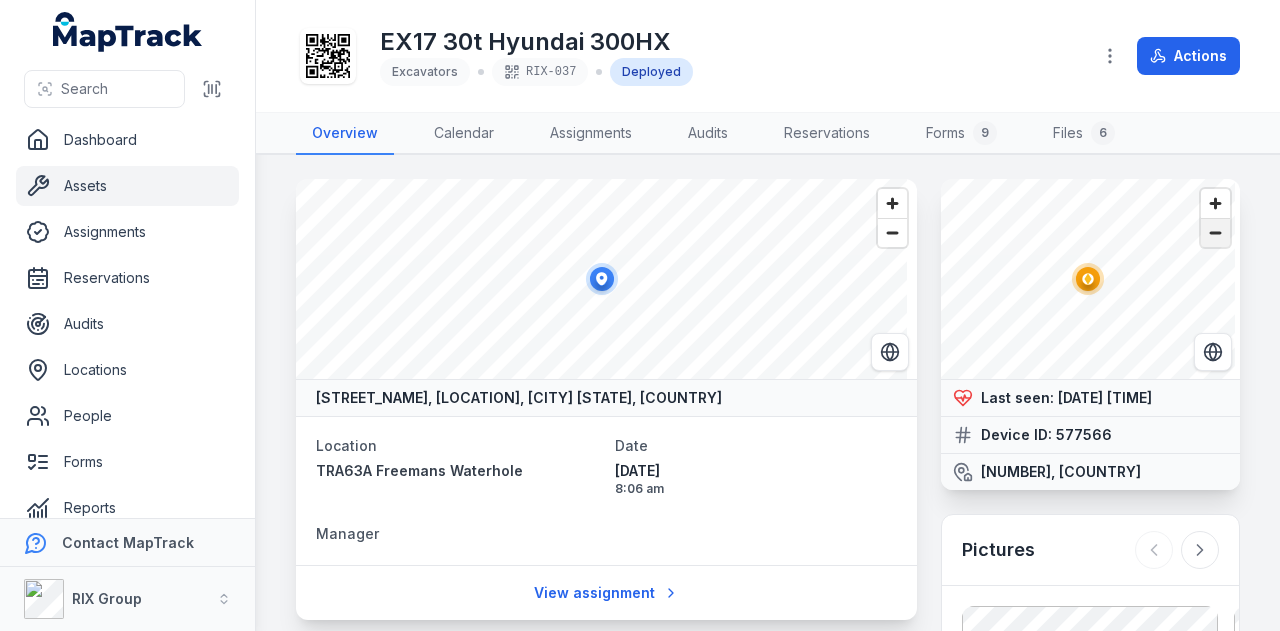 click at bounding box center [1215, 233] 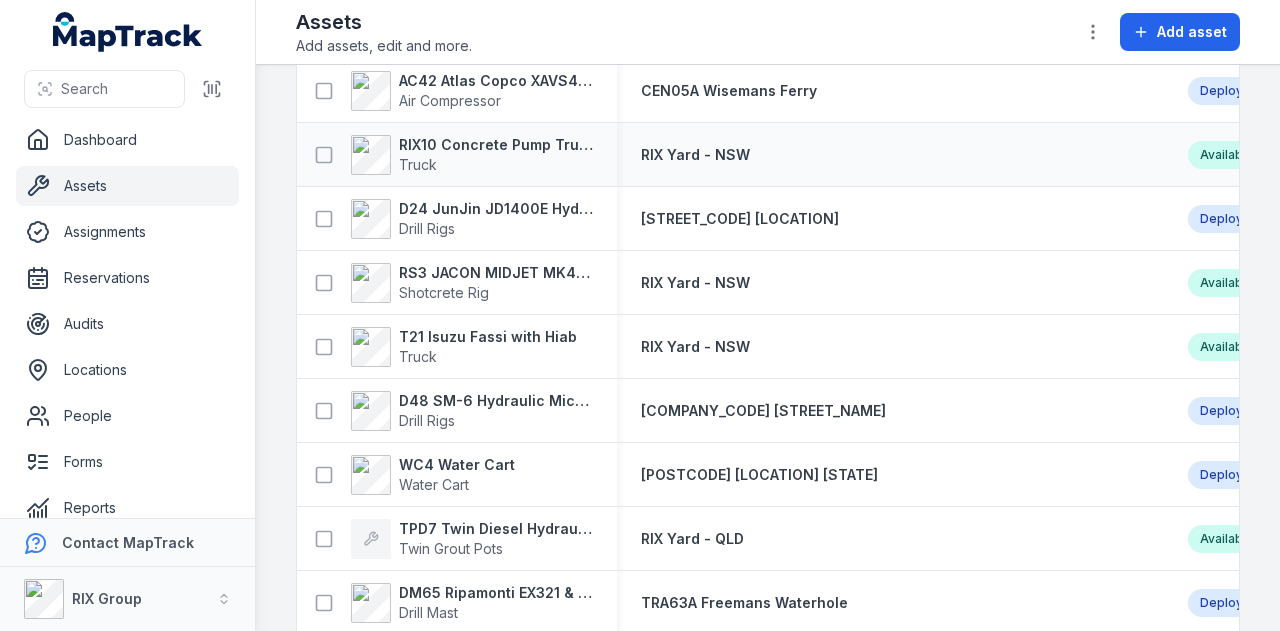 scroll, scrollTop: 2400, scrollLeft: 0, axis: vertical 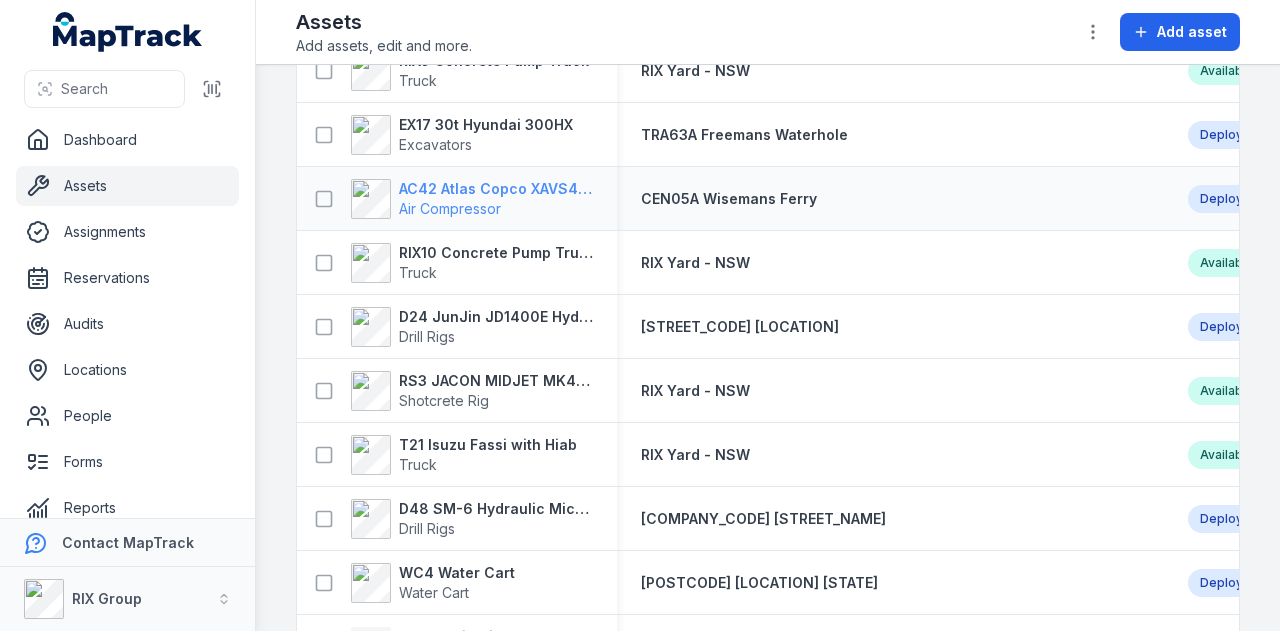 click on "AC42 Atlas Copco XAVS450" at bounding box center [496, 189] 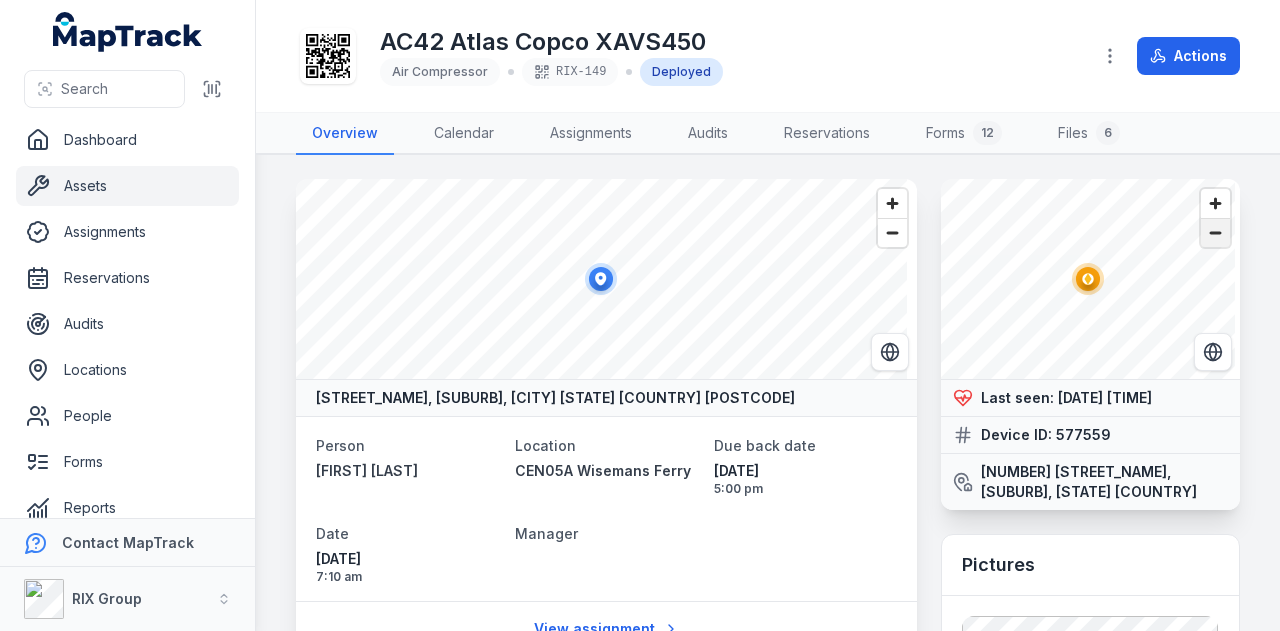 click at bounding box center [1215, 233] 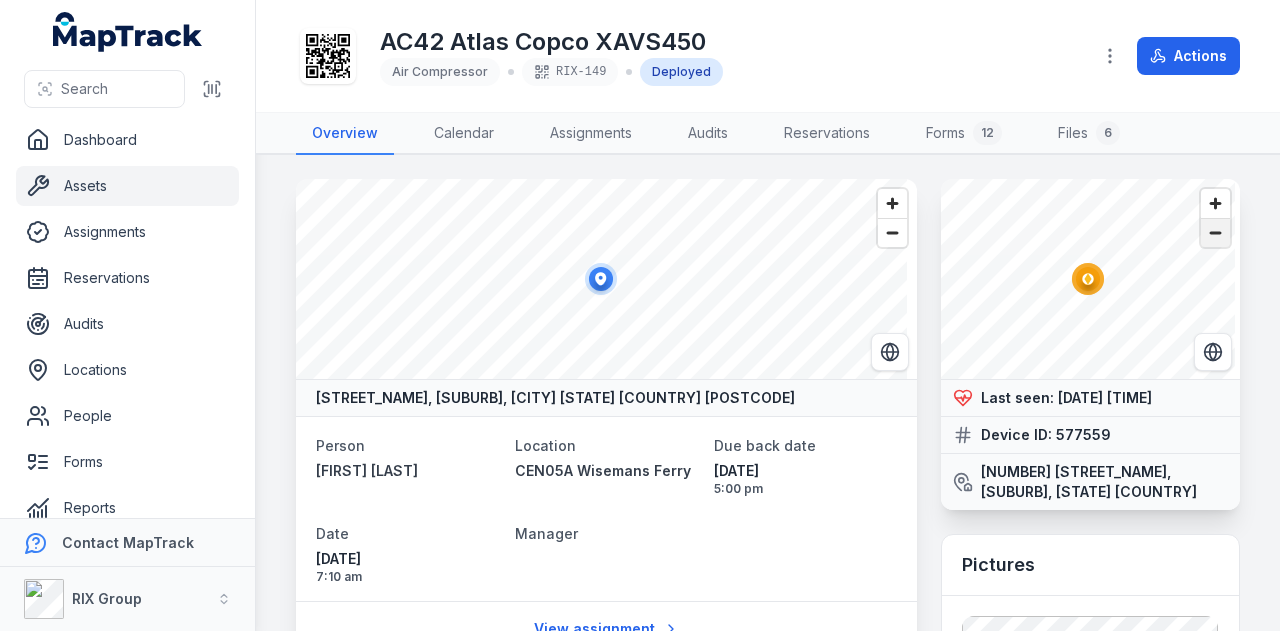 click at bounding box center [1215, 233] 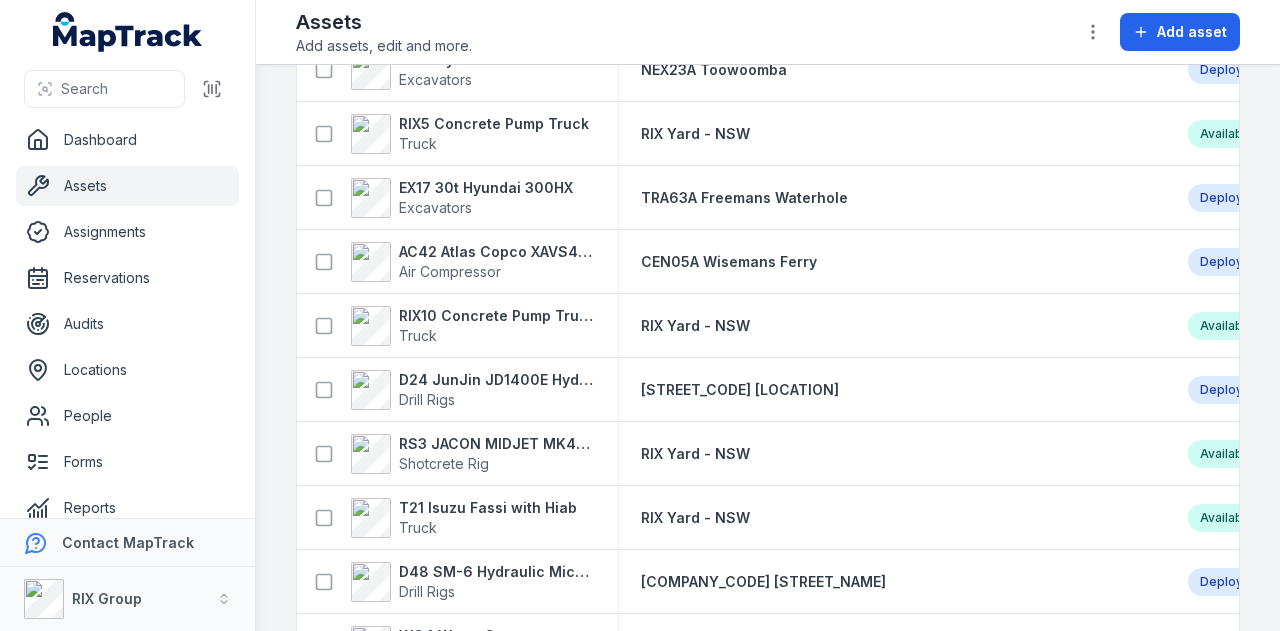 scroll, scrollTop: 2400, scrollLeft: 0, axis: vertical 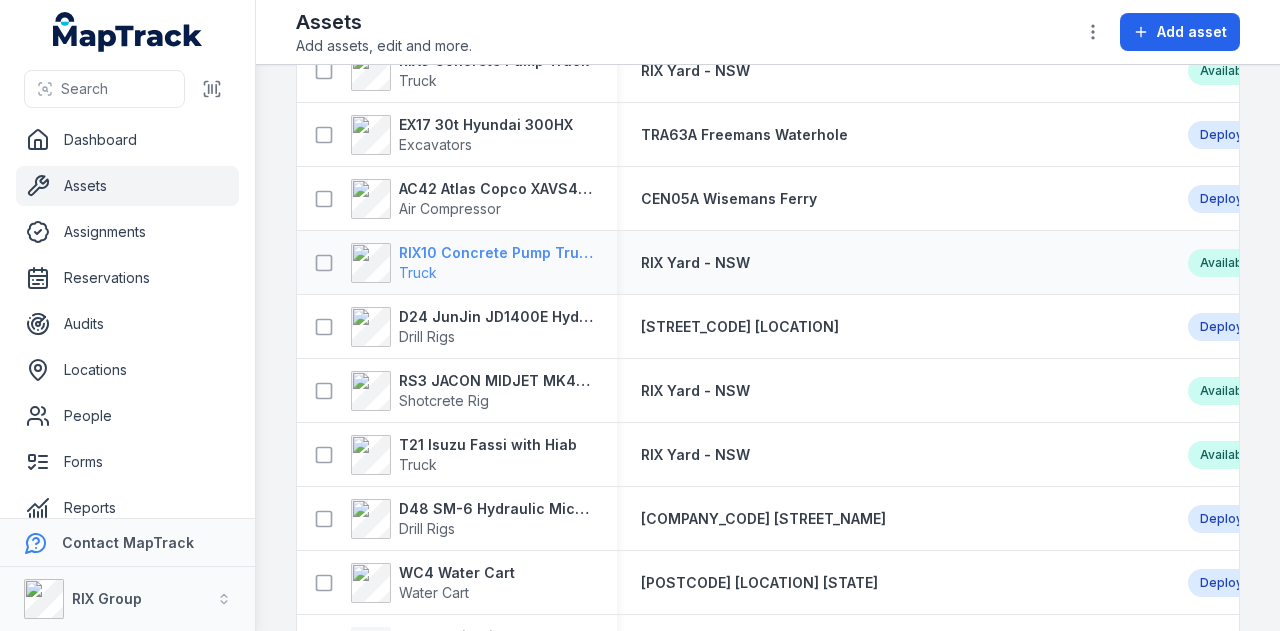 click on "RIX10 Concrete Pump Truck" at bounding box center (496, 253) 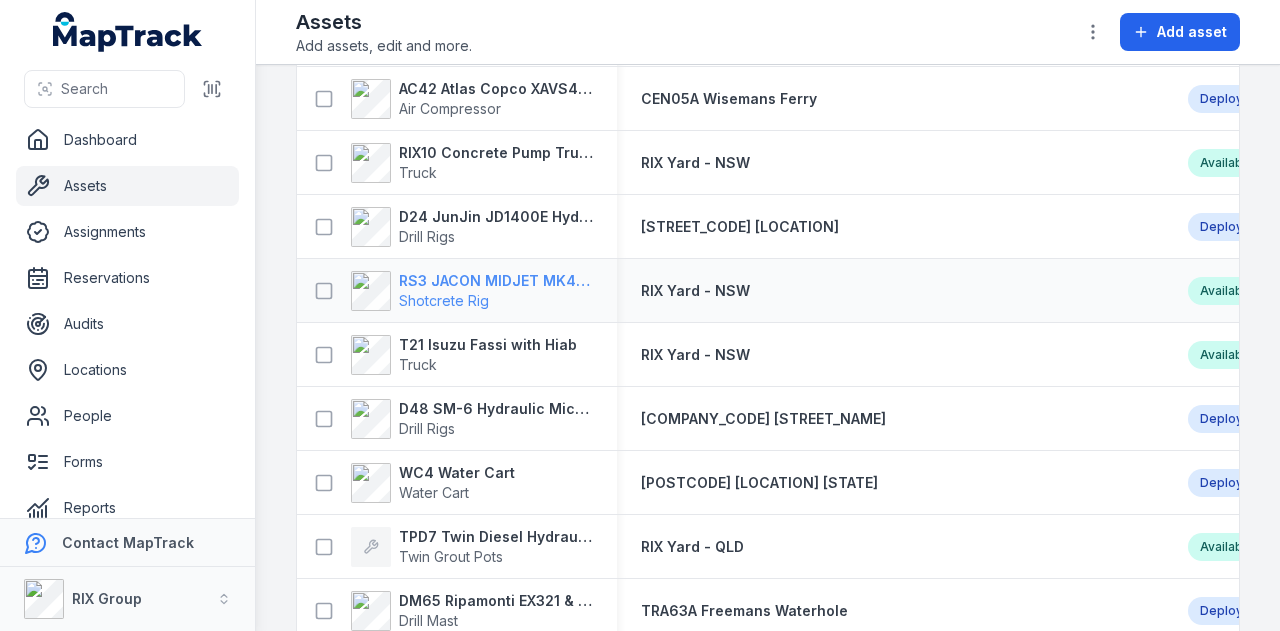 scroll, scrollTop: 2400, scrollLeft: 0, axis: vertical 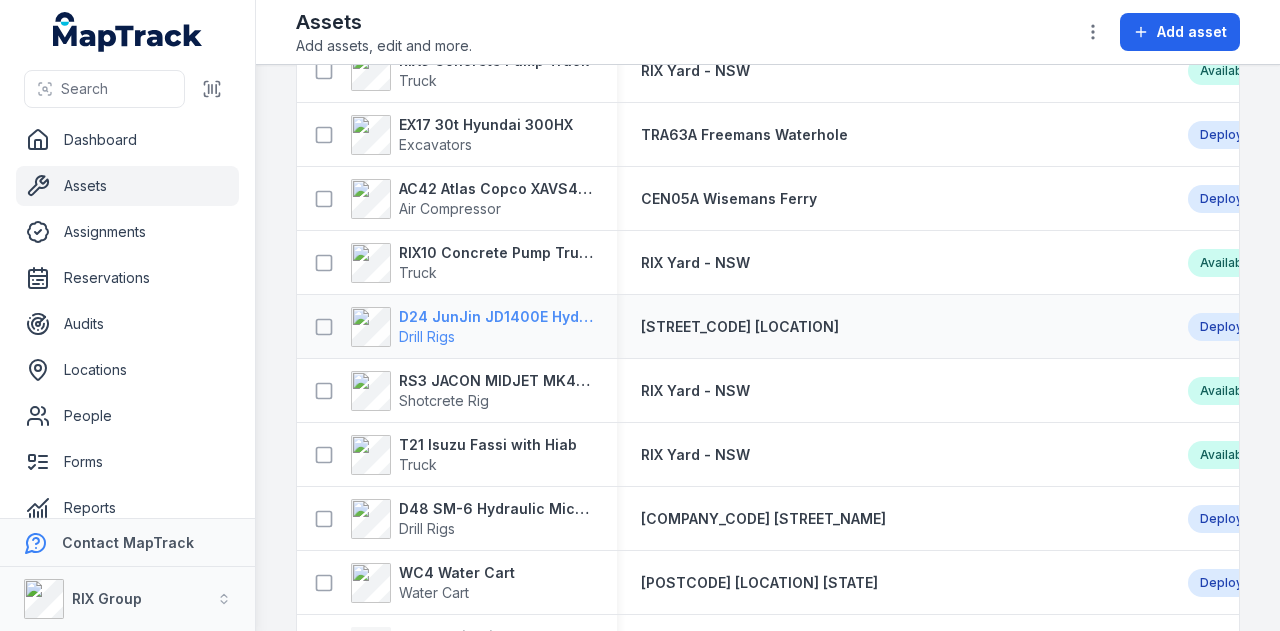 click on "D24 JunJin JD1400E Hydraulic Drill Rig" at bounding box center [496, 317] 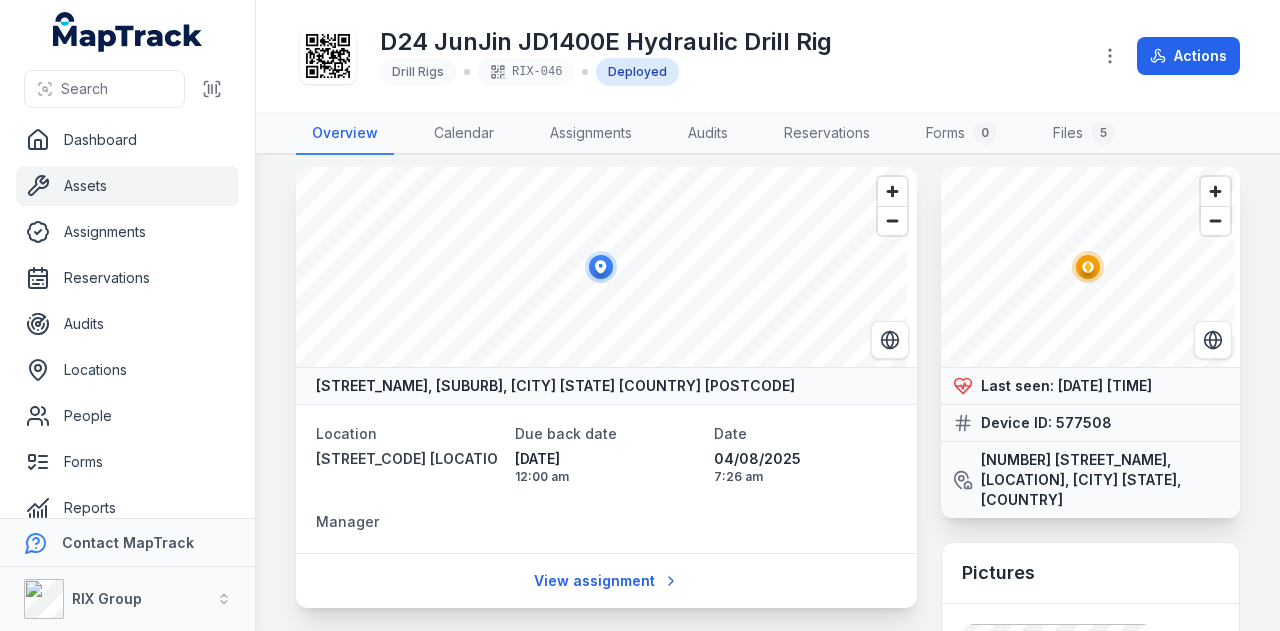 scroll, scrollTop: 0, scrollLeft: 0, axis: both 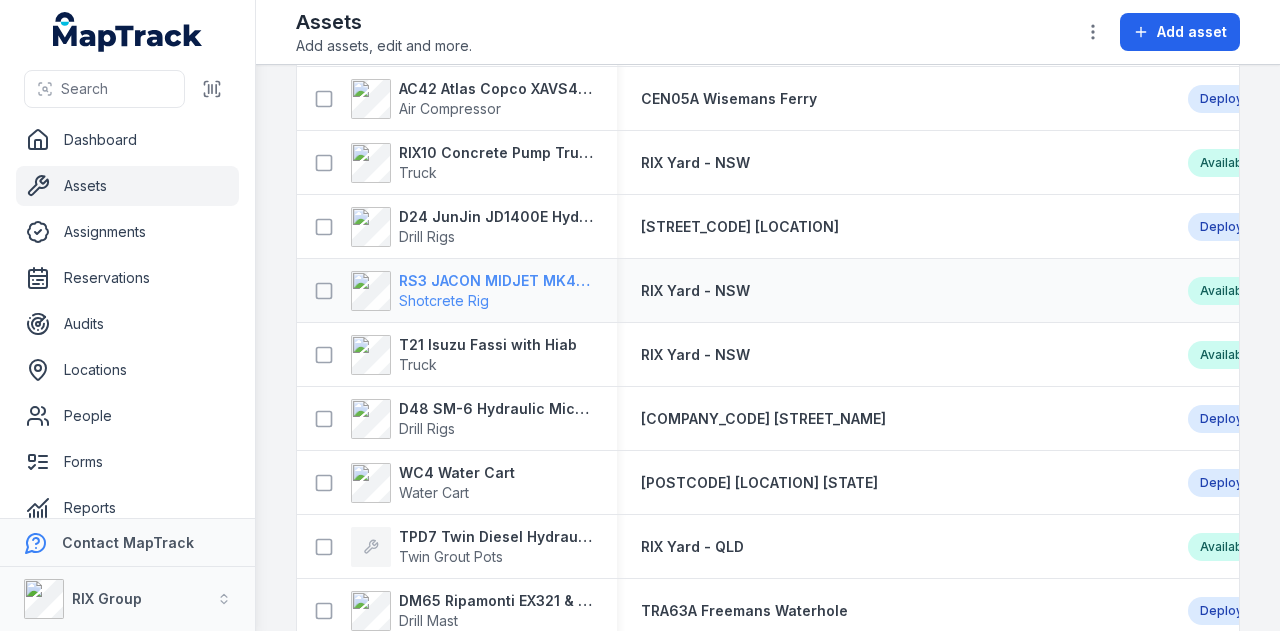 click on "RS3 JACON MIDJET MK4.5 Shot Crete Spray Pump" at bounding box center [496, 281] 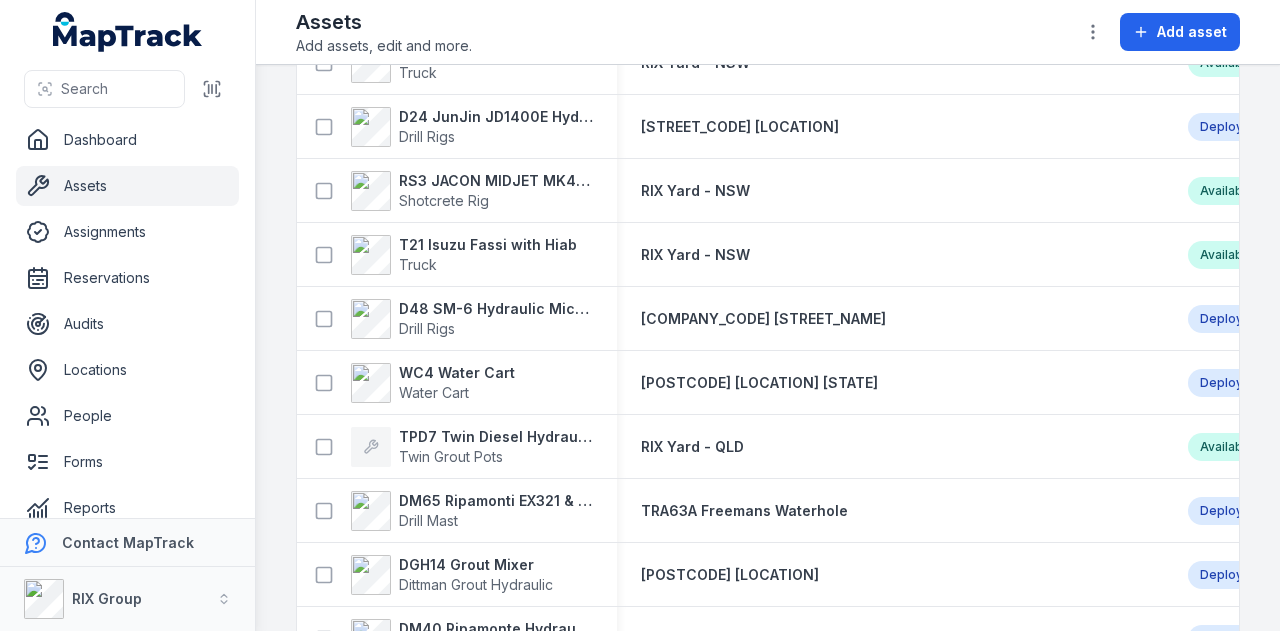 scroll, scrollTop: 2700, scrollLeft: 0, axis: vertical 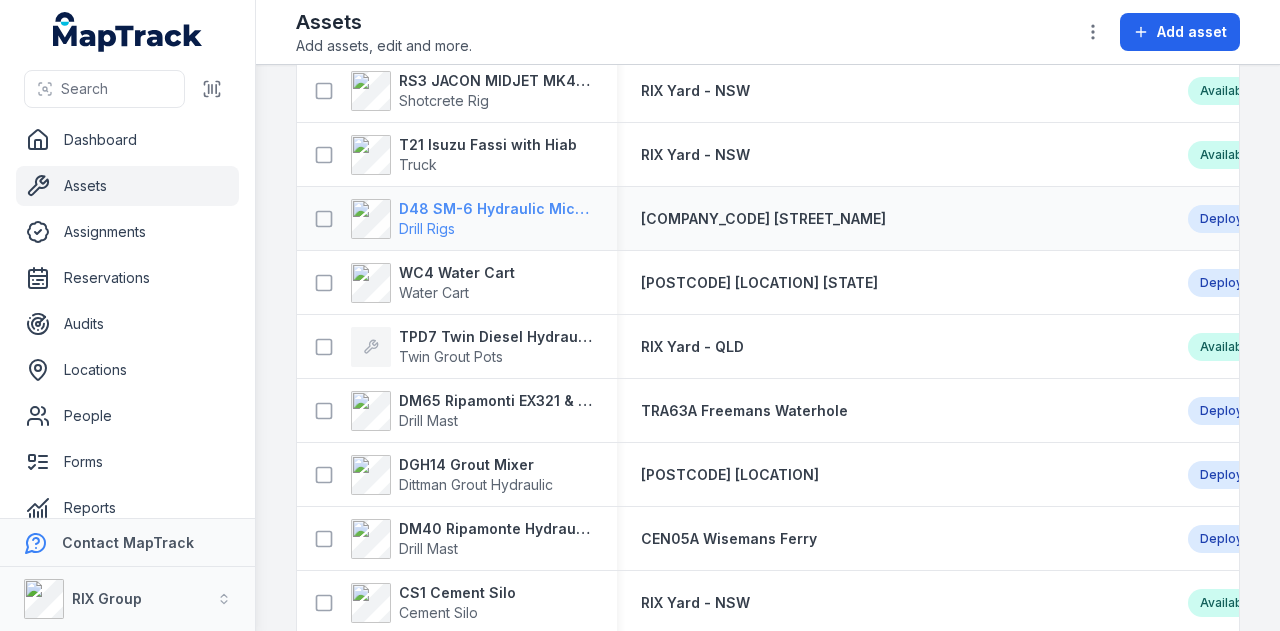 click on "D48 SM-6 Hydraulic Micro Drill Rig" at bounding box center [496, 209] 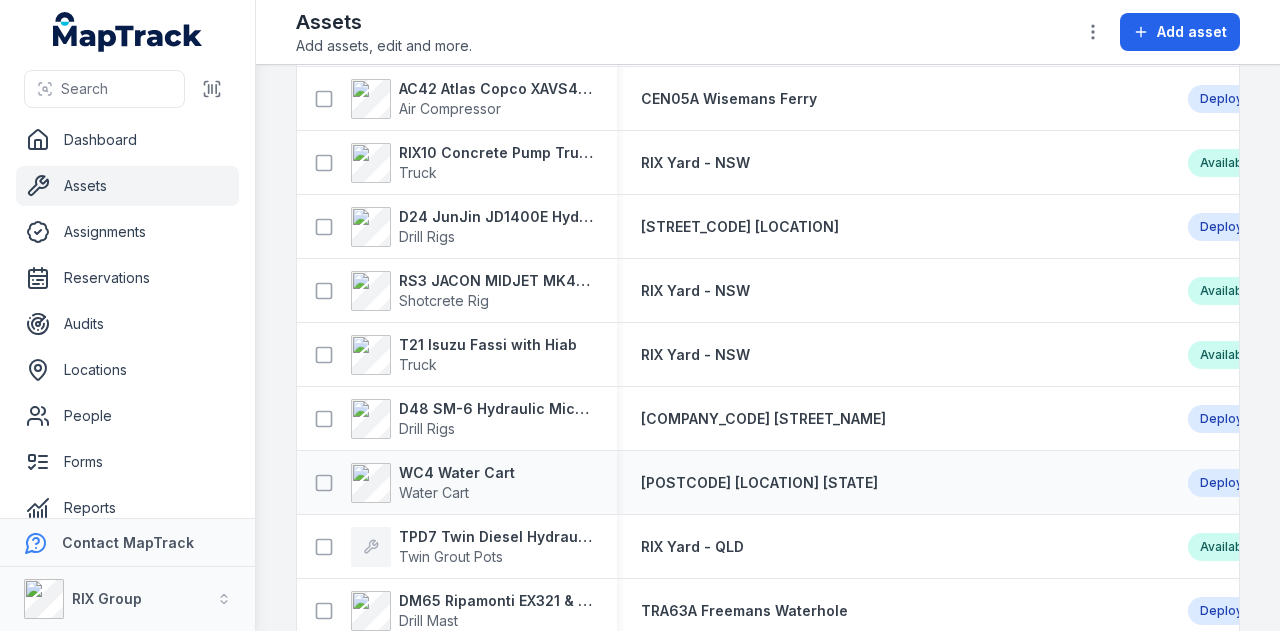 scroll, scrollTop: 2700, scrollLeft: 0, axis: vertical 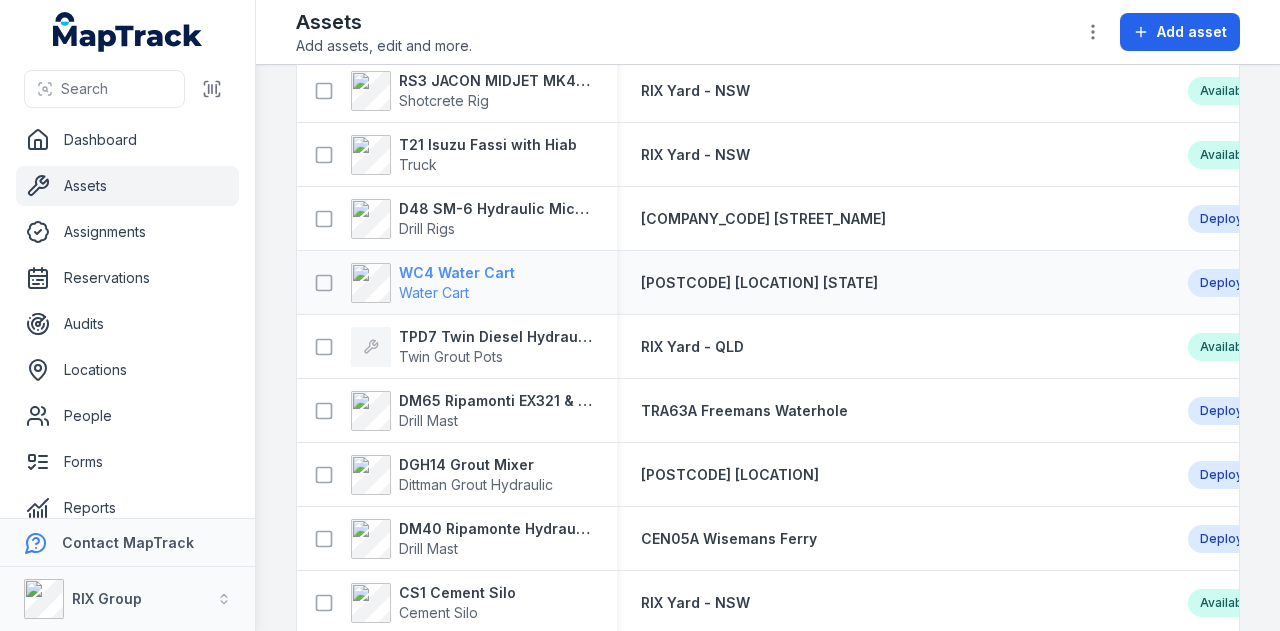 click on "WC4 Water Cart" at bounding box center [457, 273] 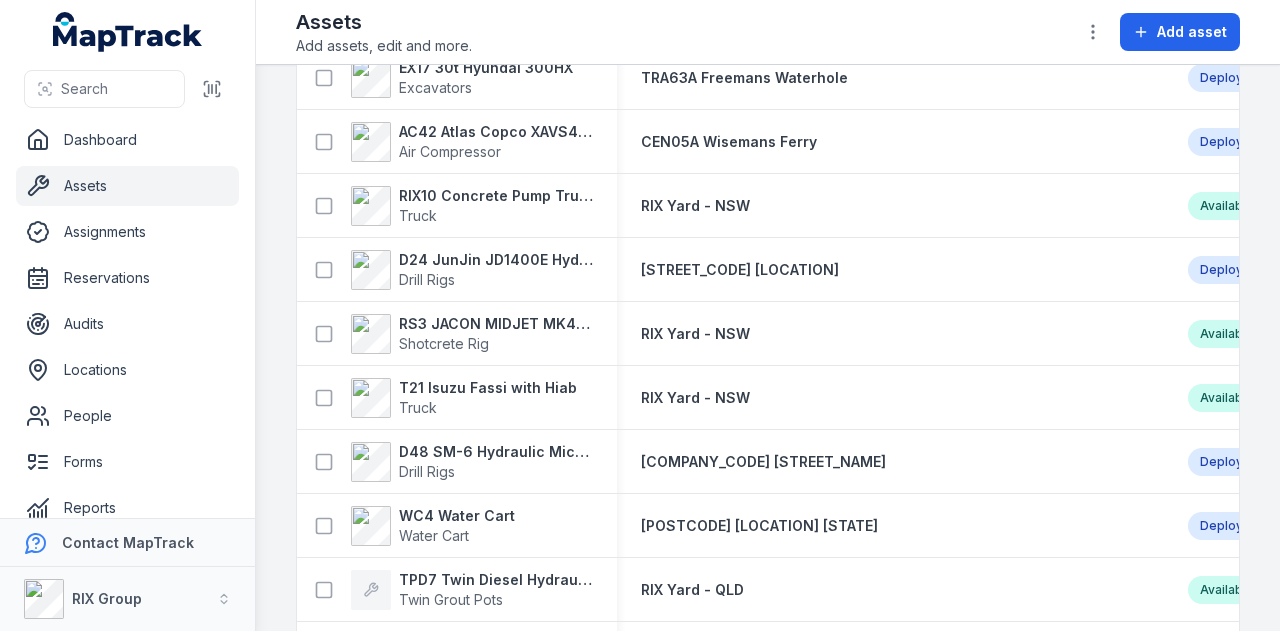 scroll, scrollTop: 2600, scrollLeft: 0, axis: vertical 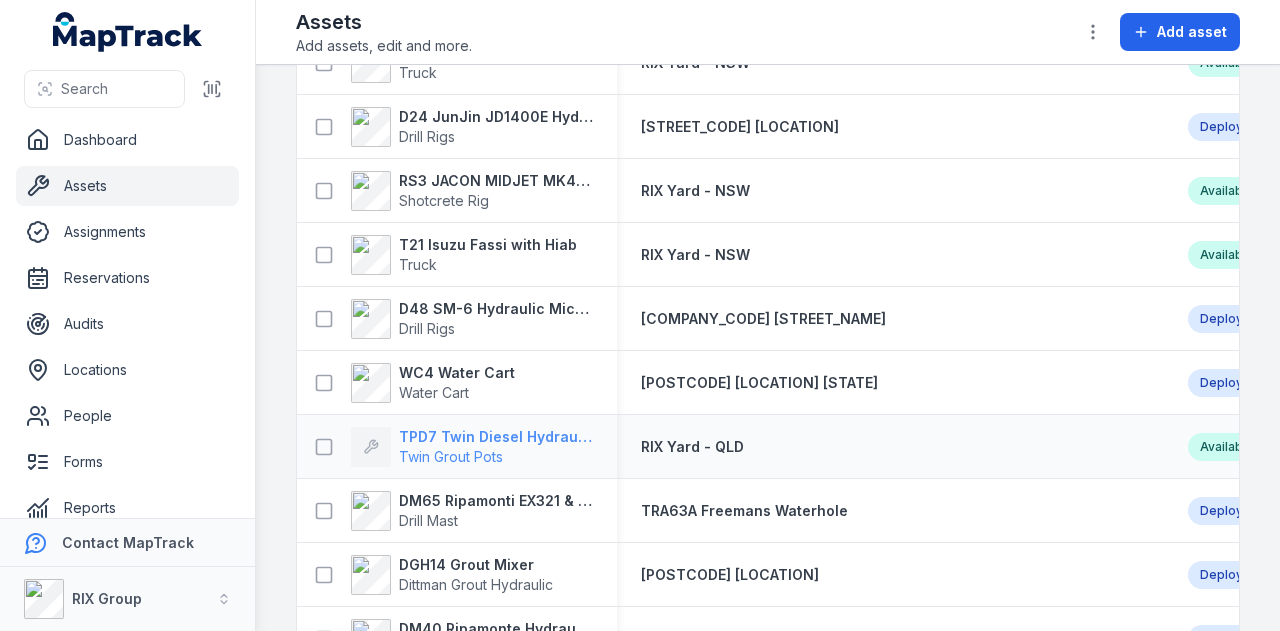 click on "TPD7 Twin Diesel Hydraulic Grout Pot" at bounding box center [496, 437] 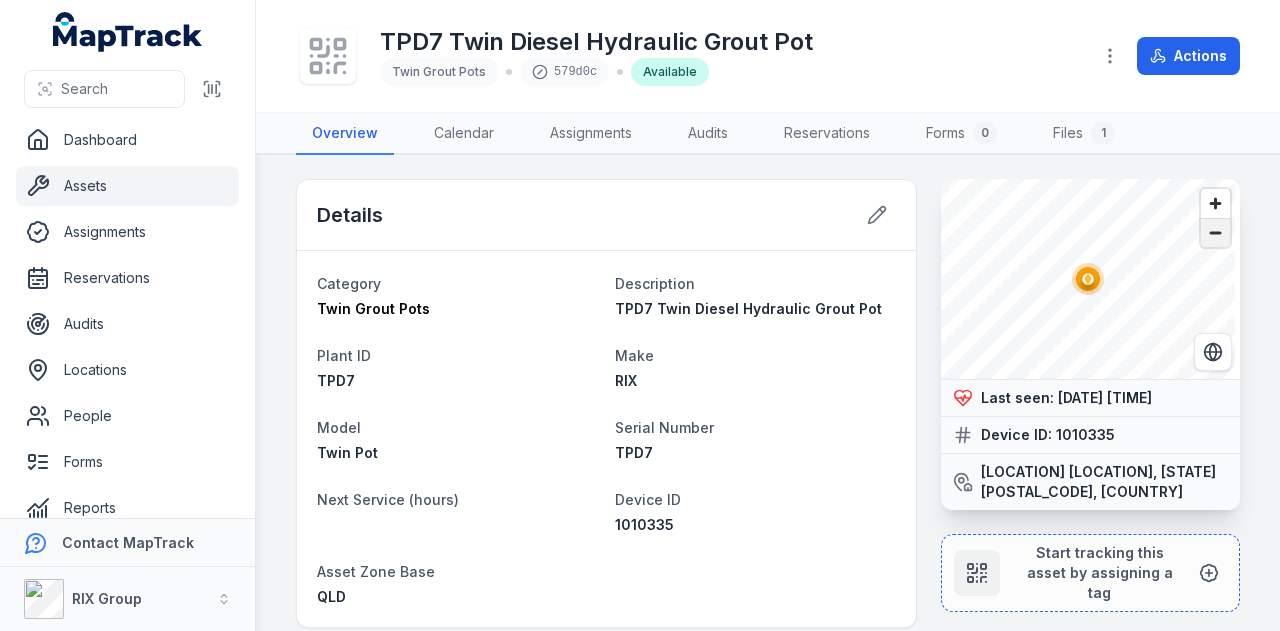 click at bounding box center [1215, 233] 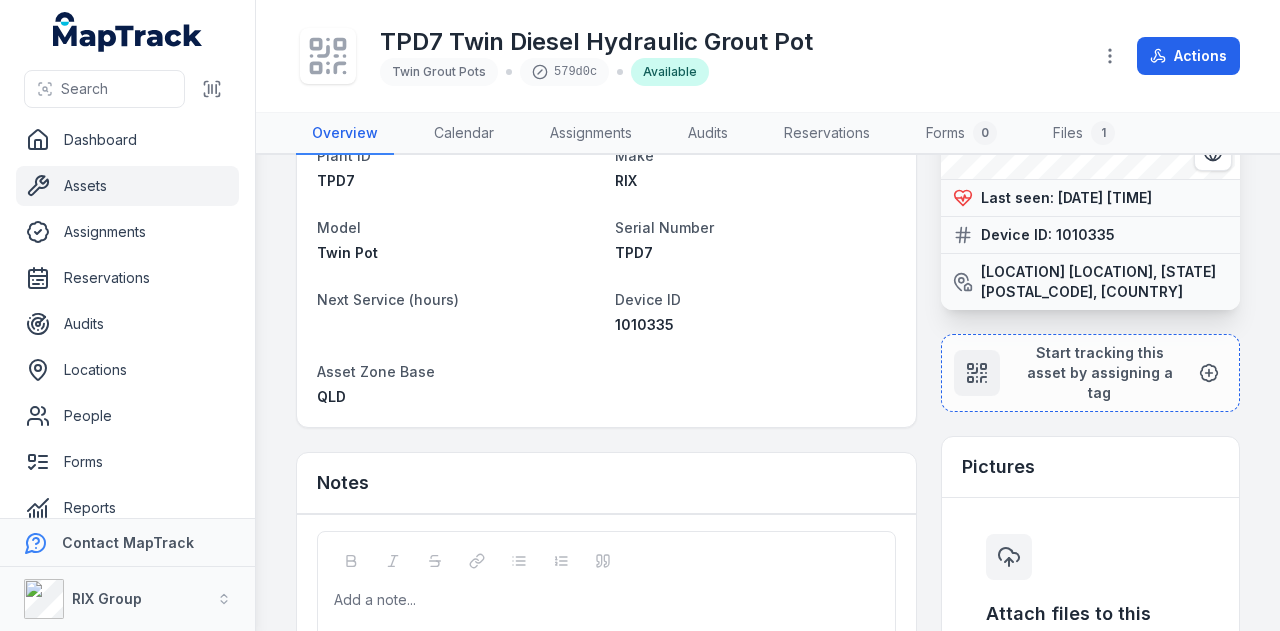 scroll, scrollTop: 0, scrollLeft: 0, axis: both 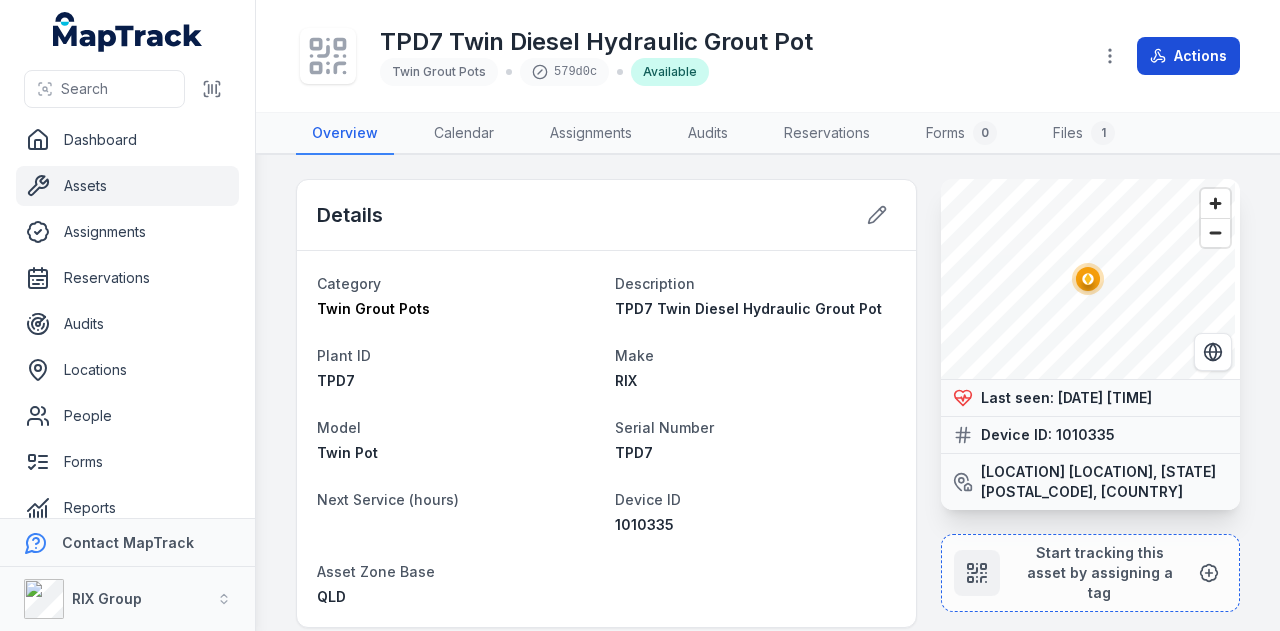 click on "Actions" at bounding box center (1188, 56) 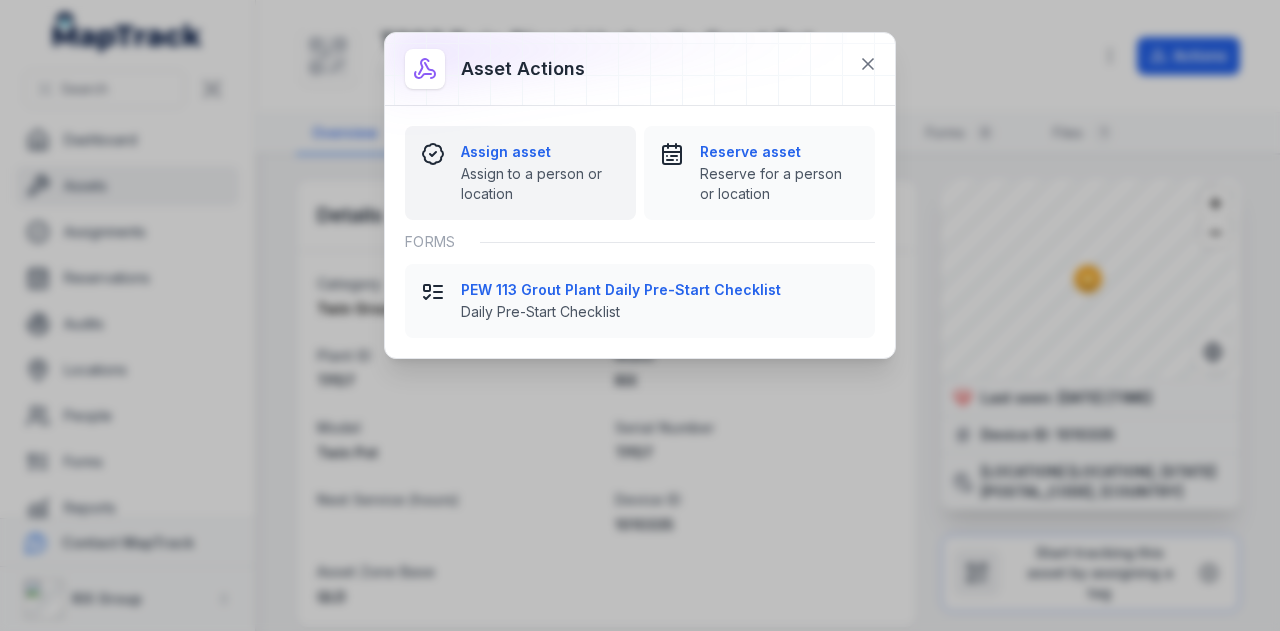 click on "Assign asset" at bounding box center (540, 152) 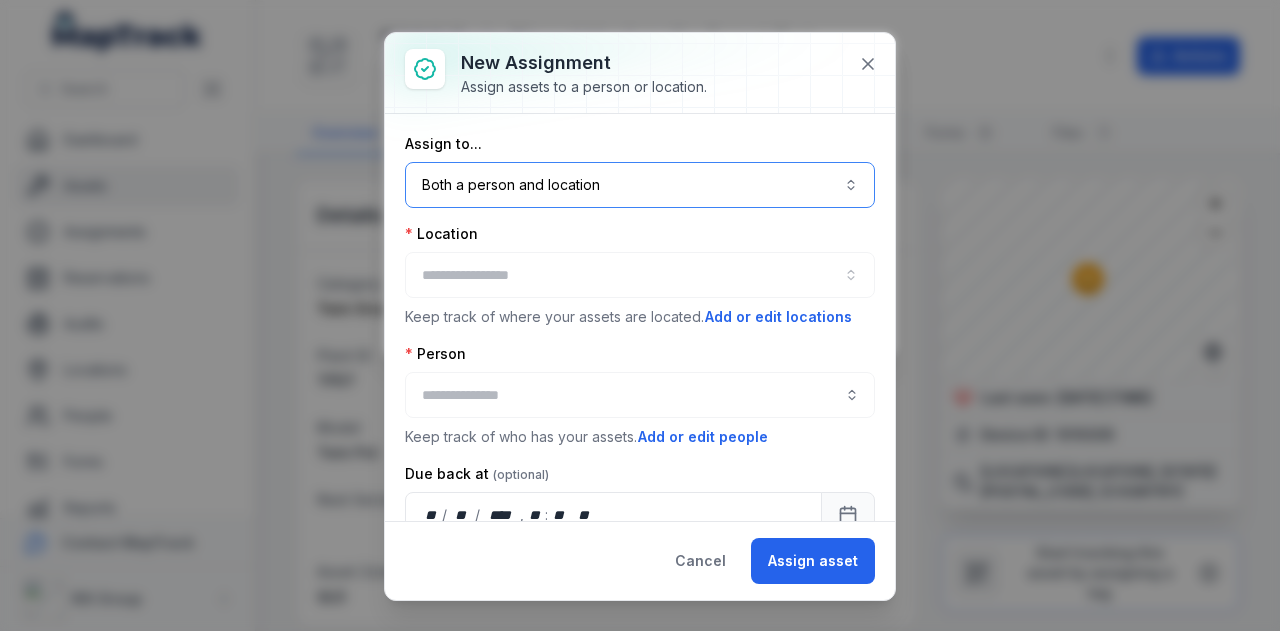 click on "Both a person and location ****" at bounding box center [640, 185] 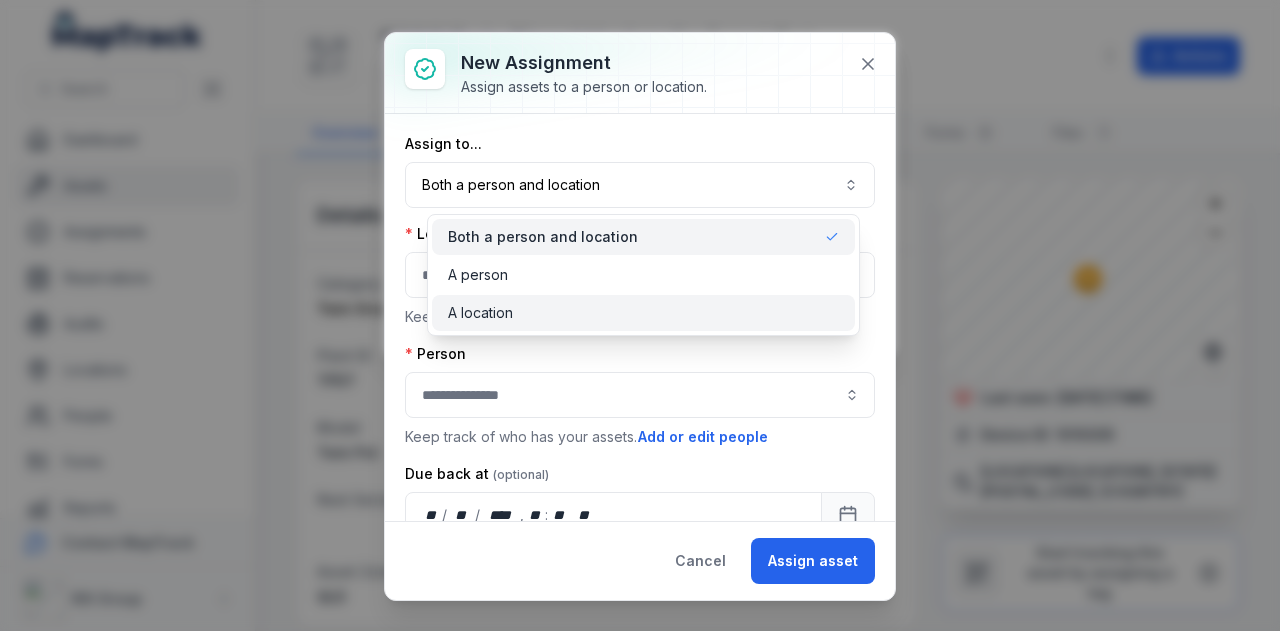 click on "A location" at bounding box center (643, 313) 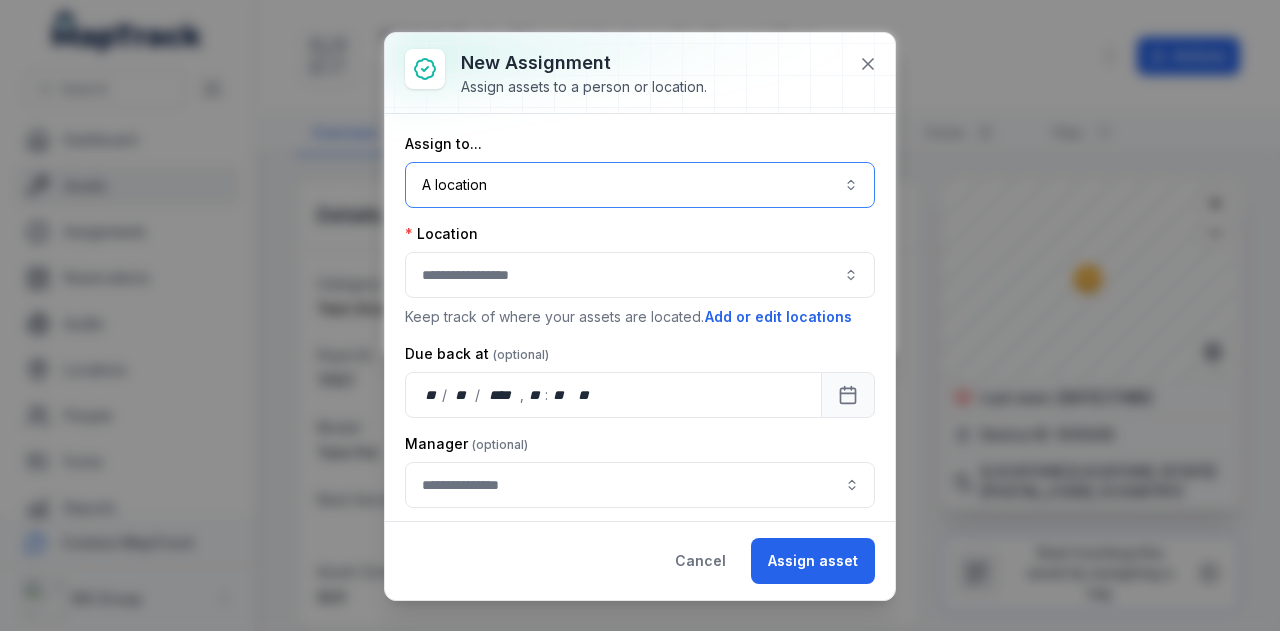 click at bounding box center [640, 275] 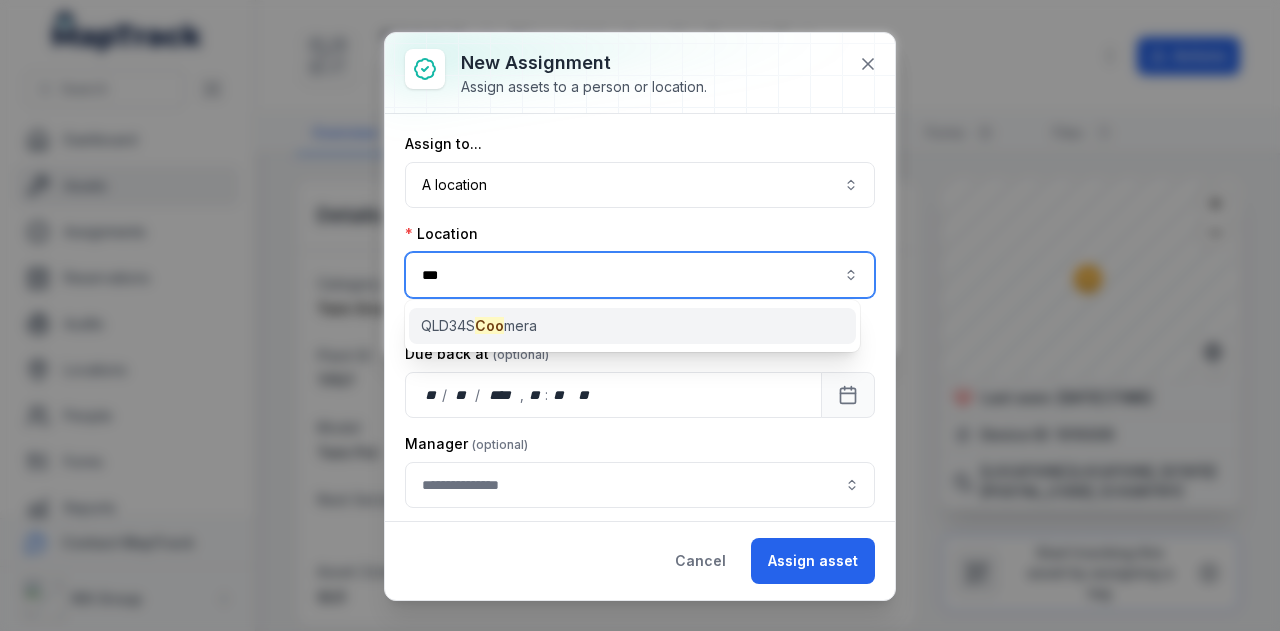 type on "***" 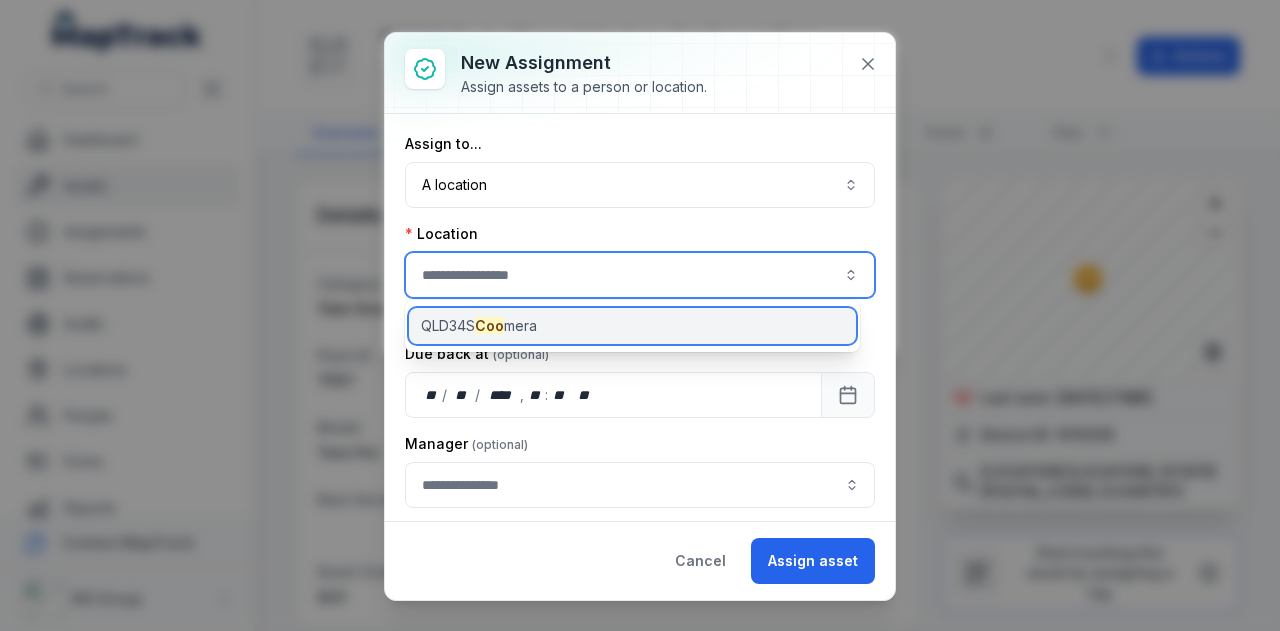click on "[POSTCODE] [LOCATION]" at bounding box center [632, 326] 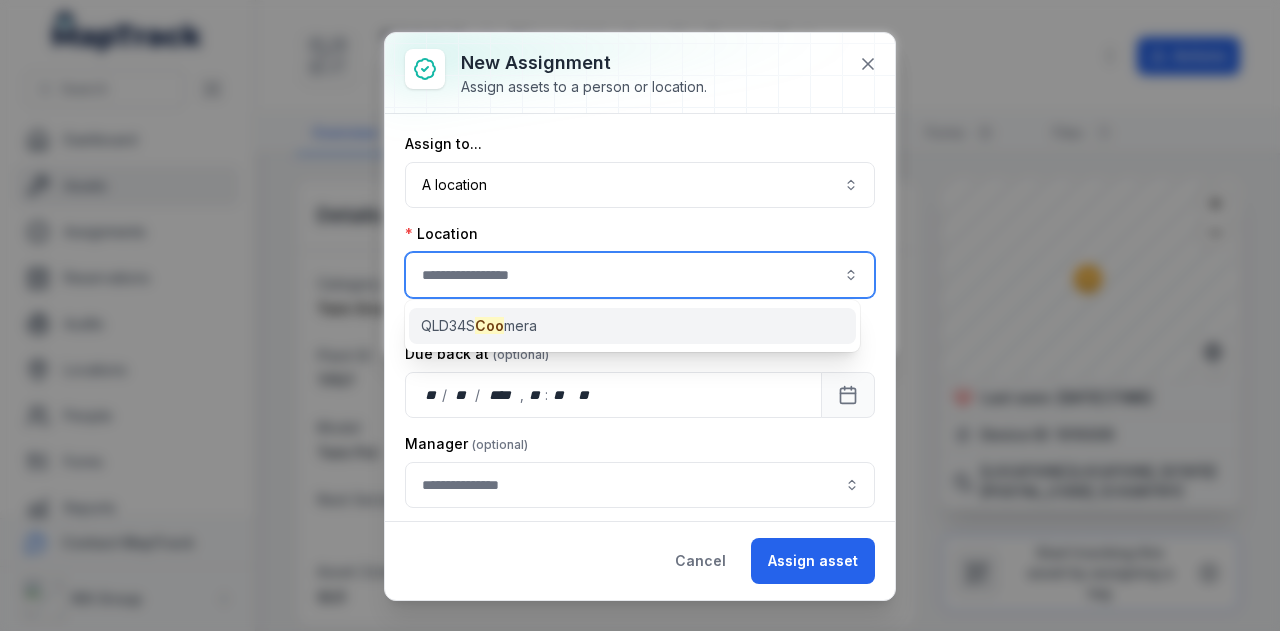 type on "**********" 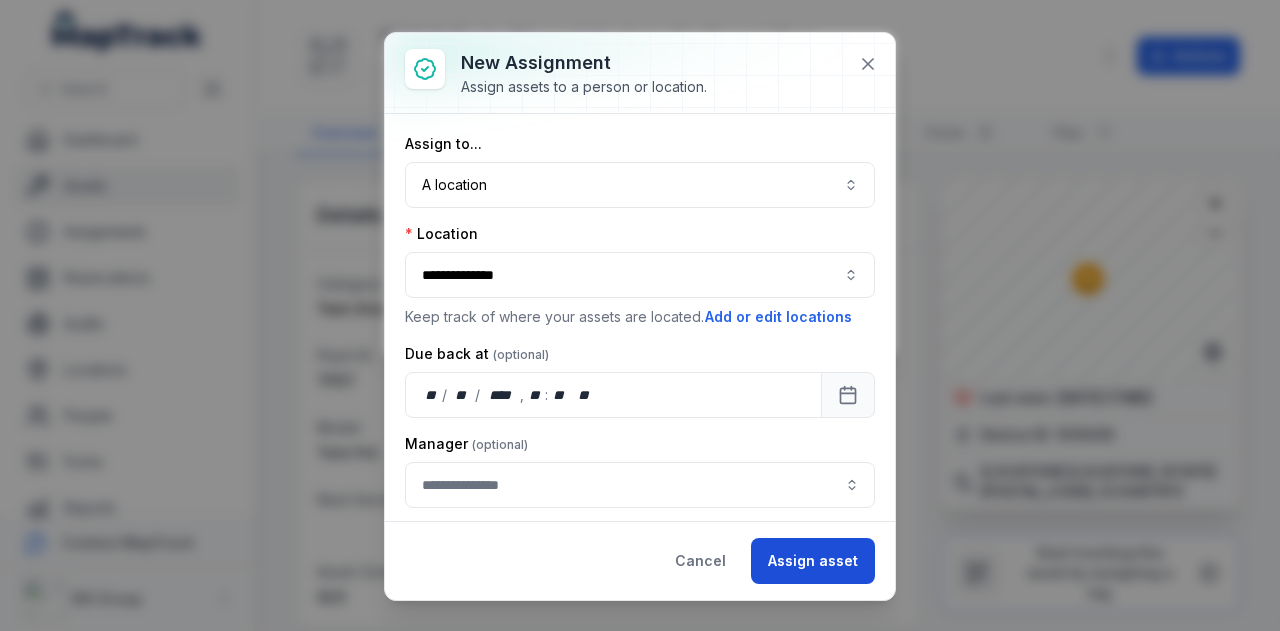 click on "Assign asset" at bounding box center (813, 561) 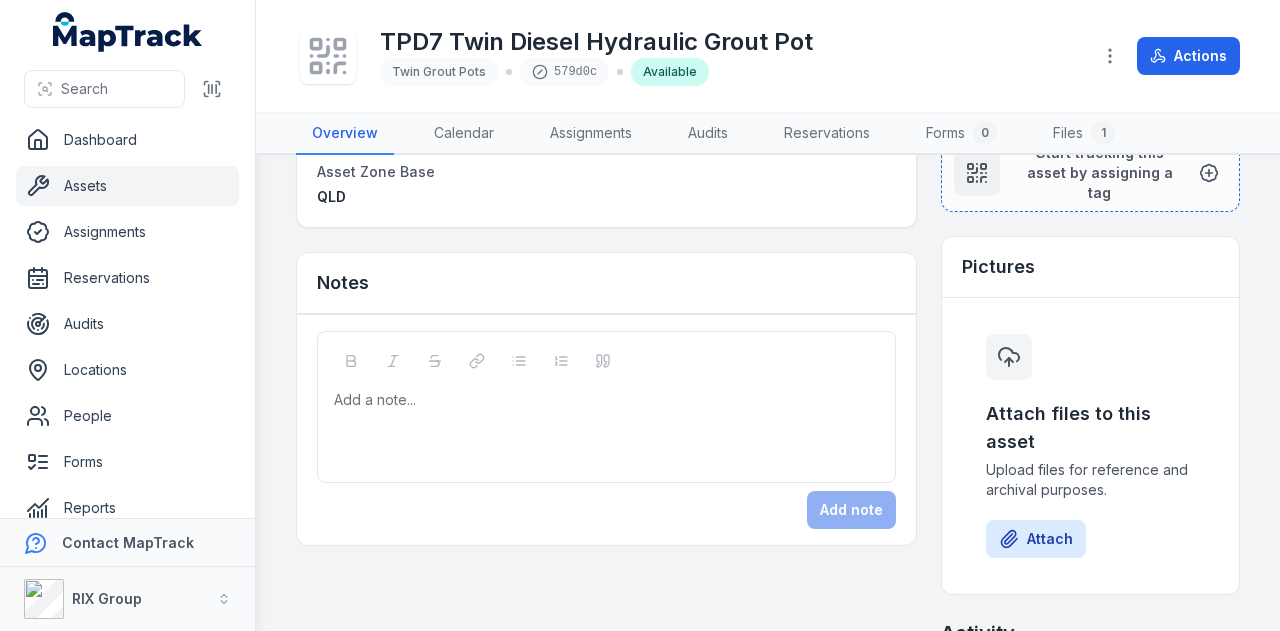 scroll, scrollTop: 700, scrollLeft: 0, axis: vertical 